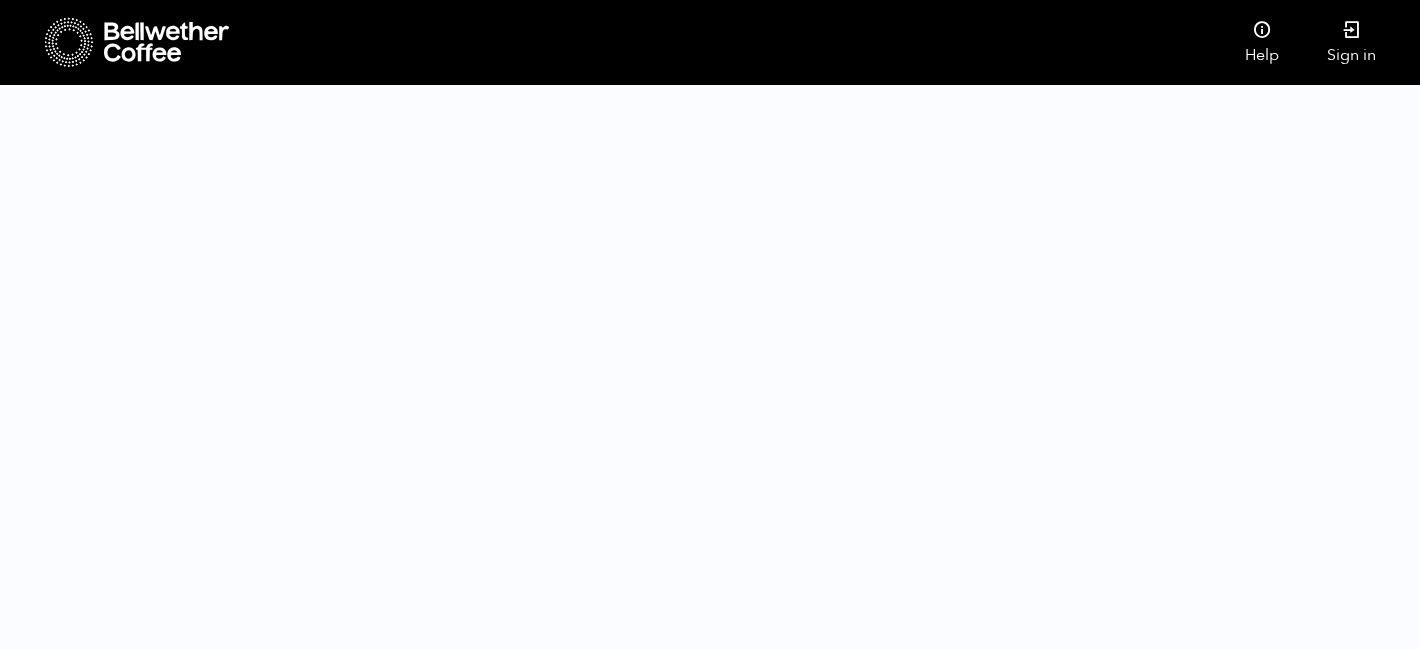 scroll, scrollTop: 0, scrollLeft: 0, axis: both 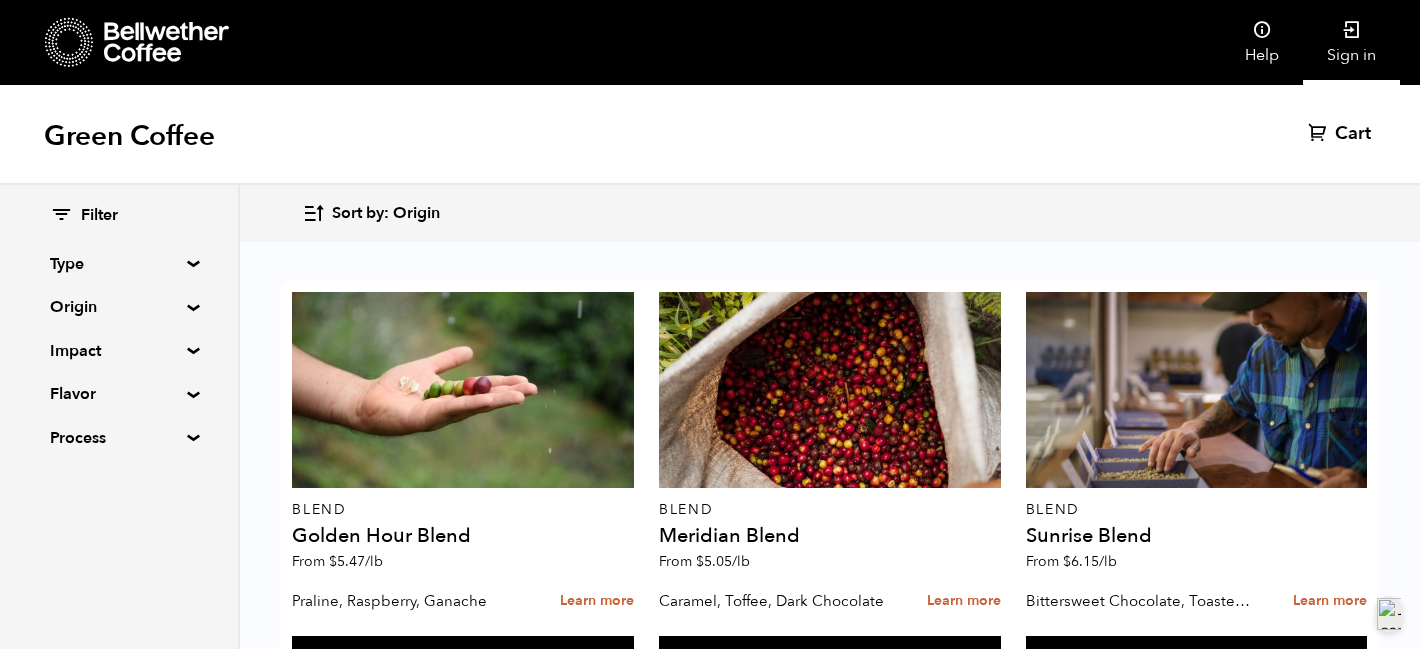 click at bounding box center [1352, 30] 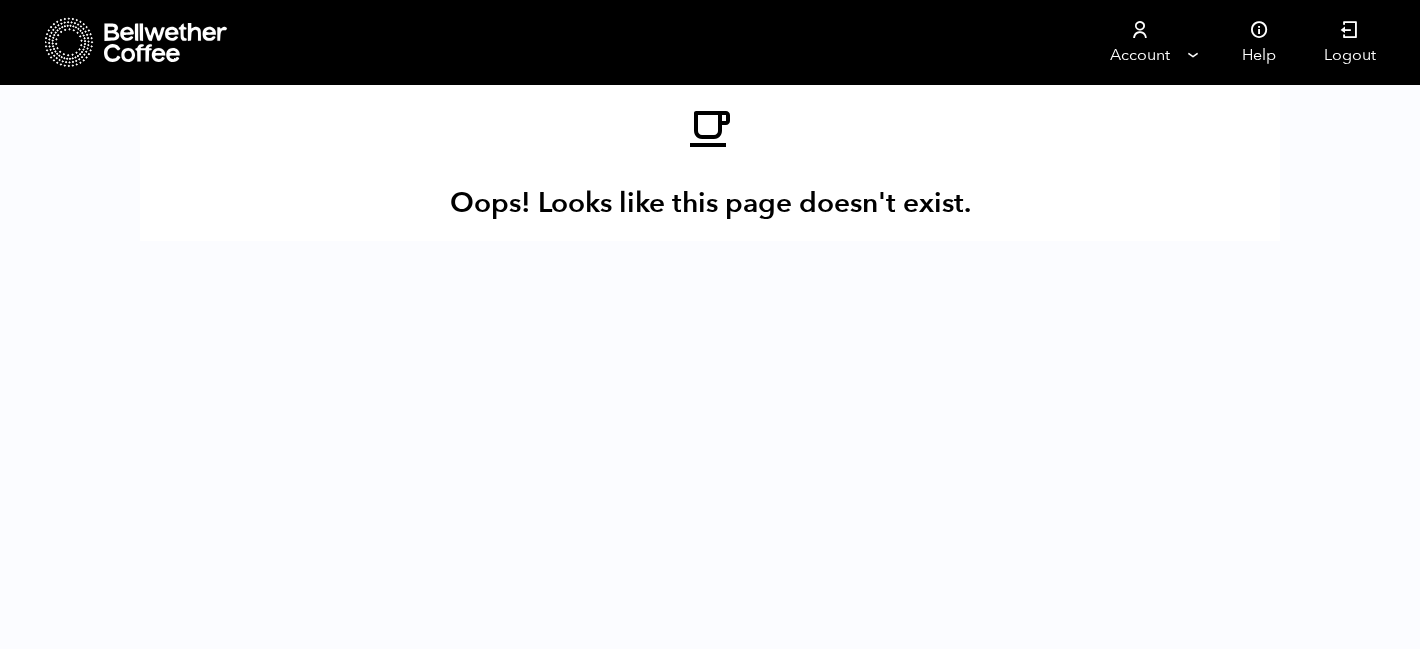 scroll, scrollTop: 0, scrollLeft: 0, axis: both 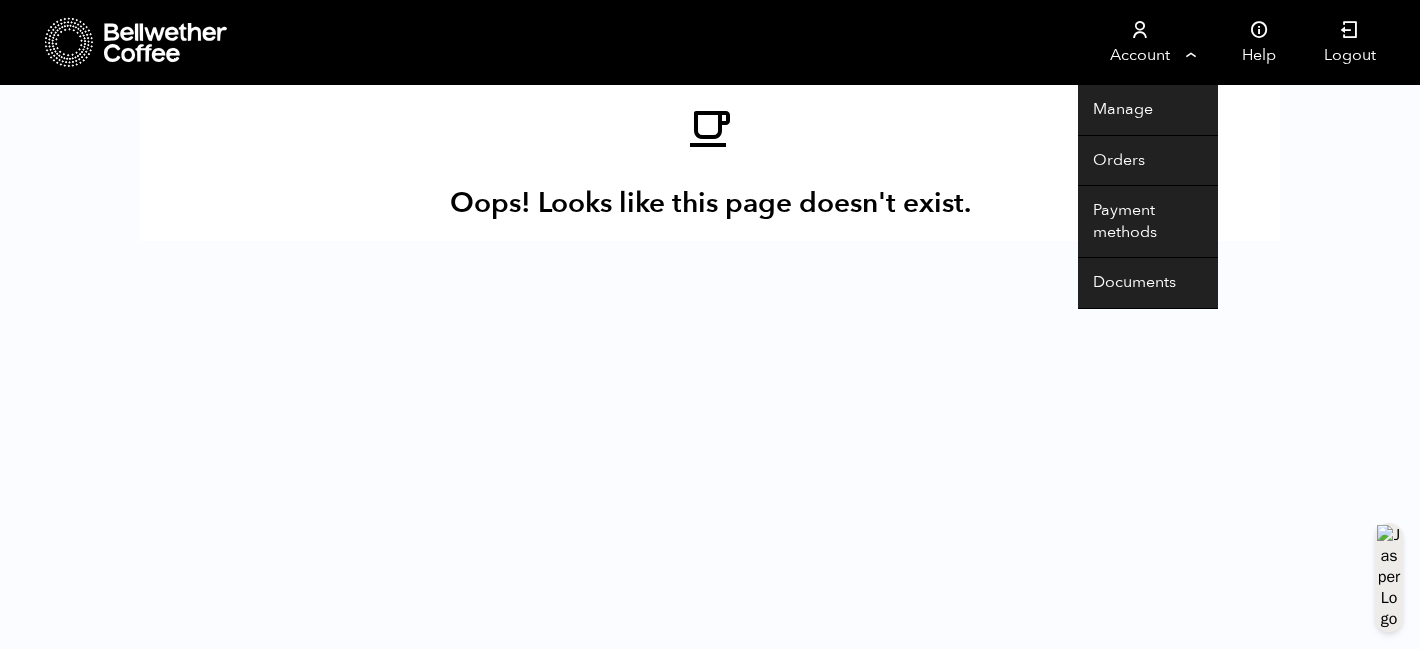 click on "Account" at bounding box center [1139, 42] 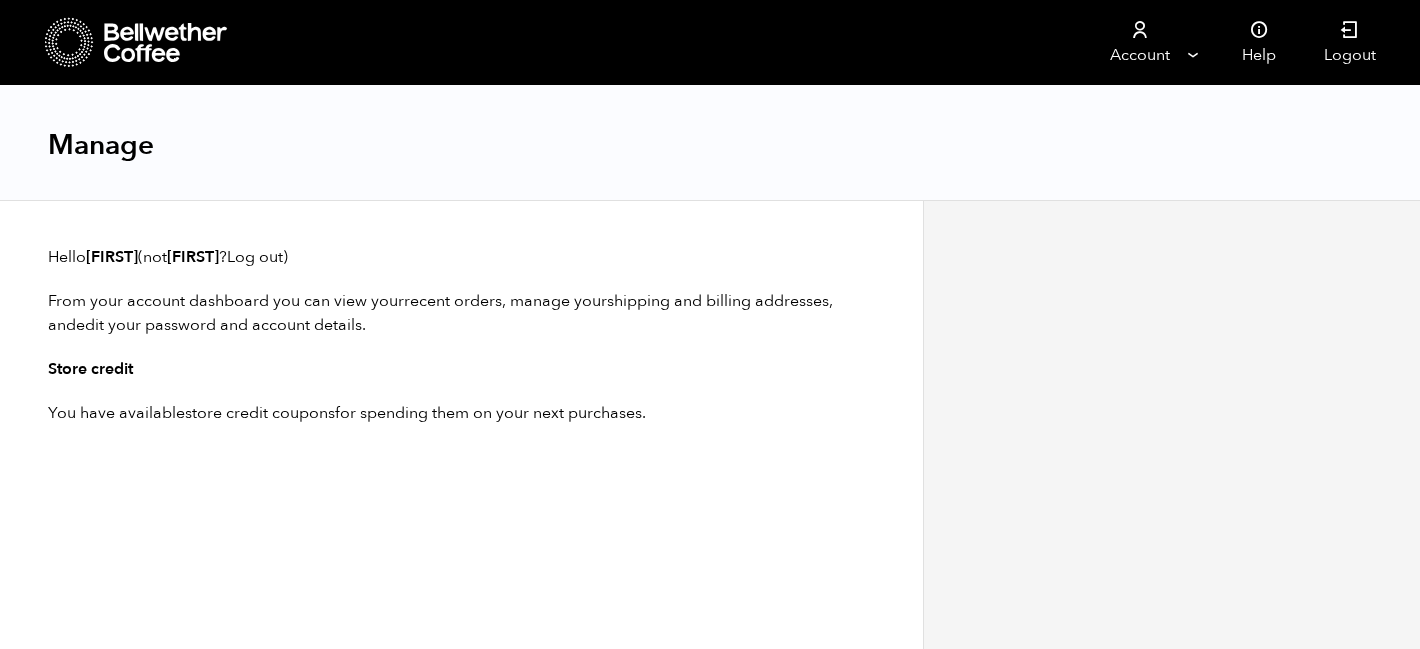 scroll, scrollTop: 0, scrollLeft: 0, axis: both 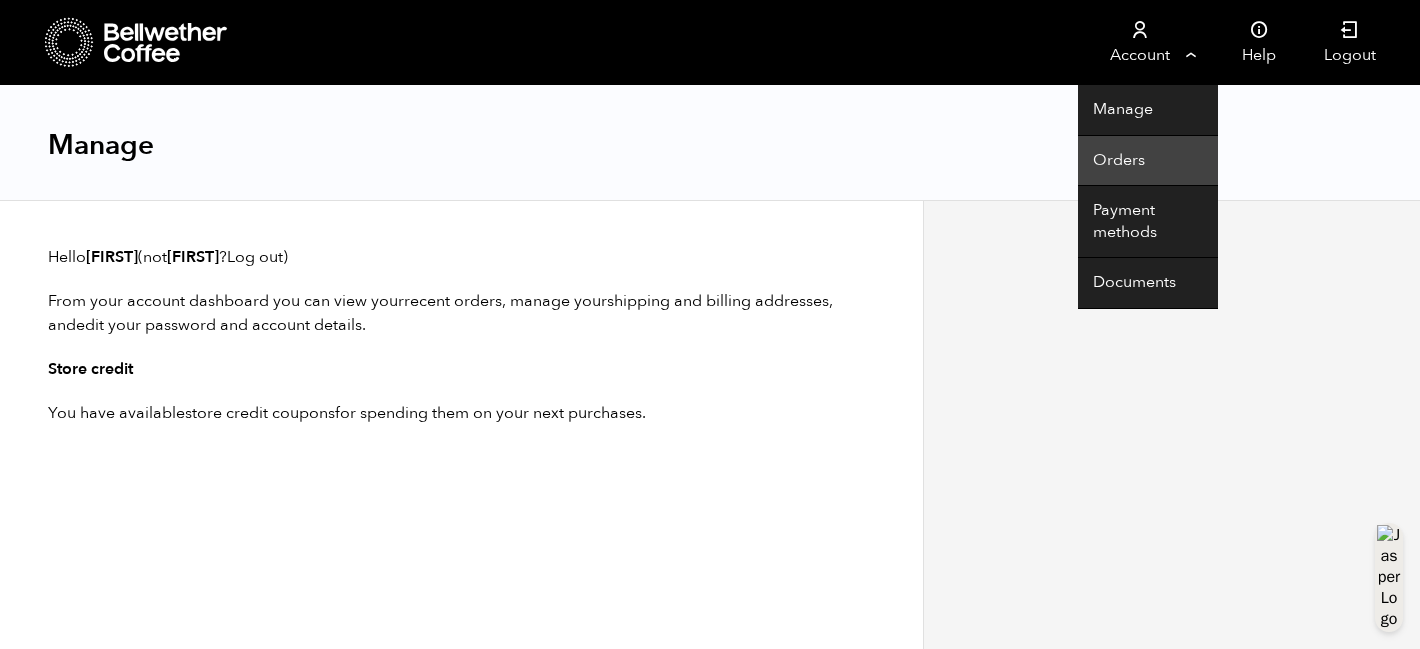 click on "Orders" at bounding box center (1148, 161) 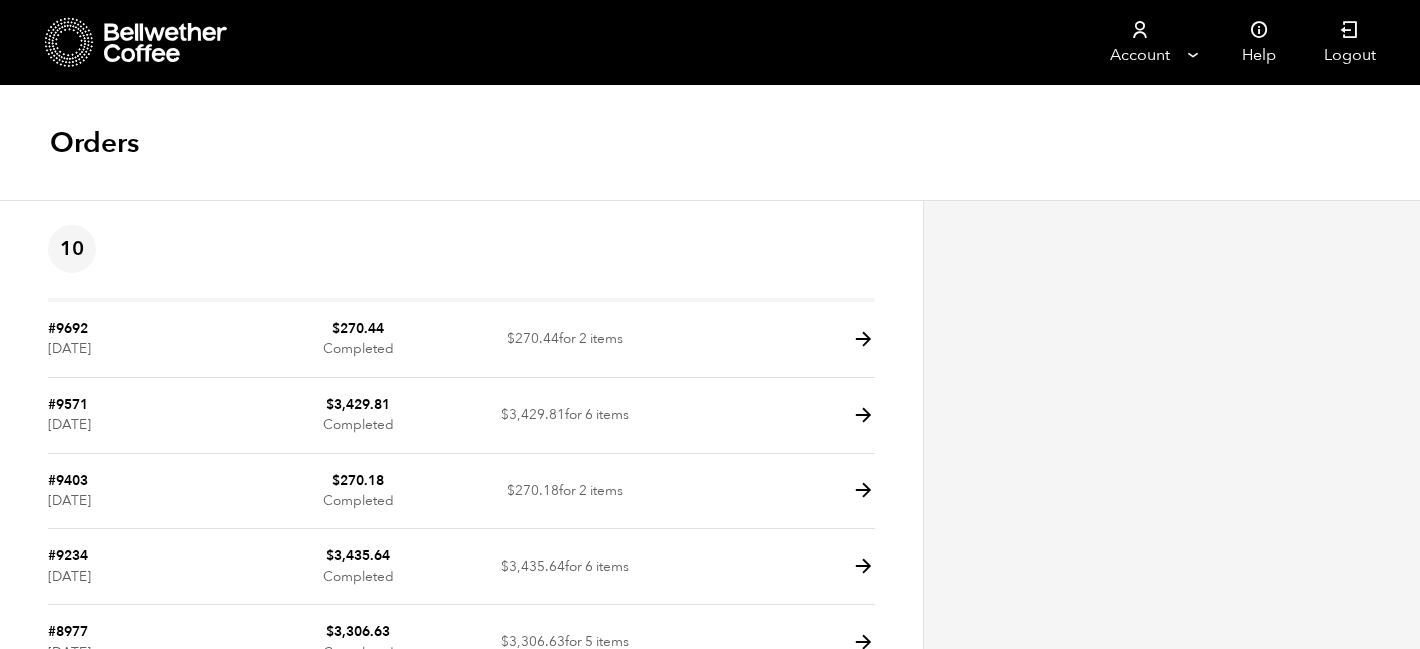scroll, scrollTop: 0, scrollLeft: 0, axis: both 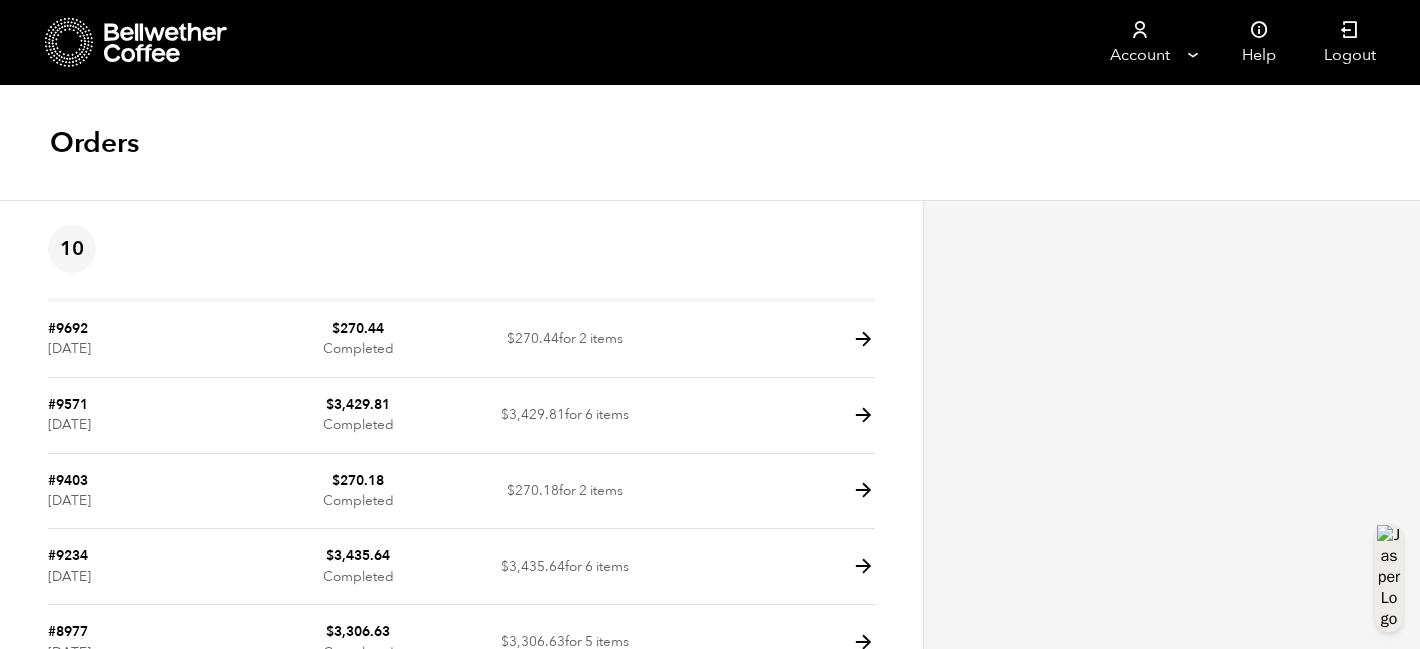 click on "$ 3,429.81
Completed" at bounding box center [358, 340] 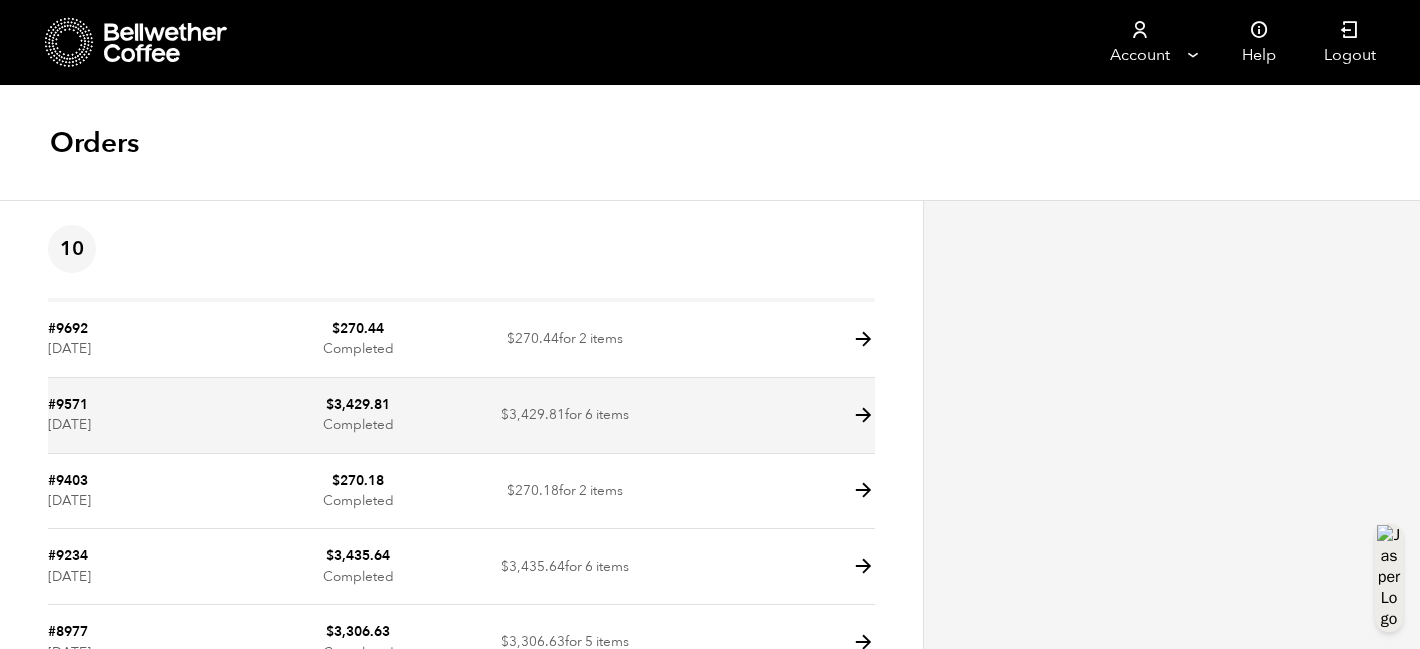 click at bounding box center (863, 415) 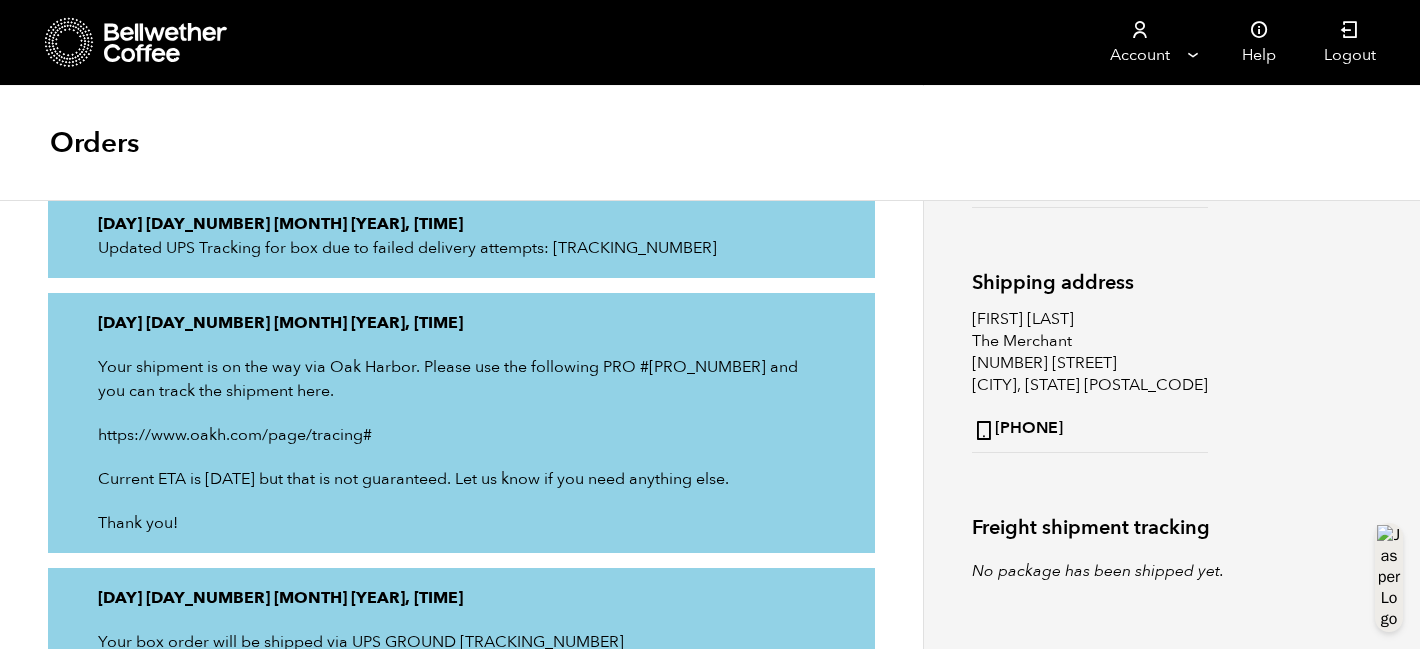 scroll, scrollTop: 0, scrollLeft: 0, axis: both 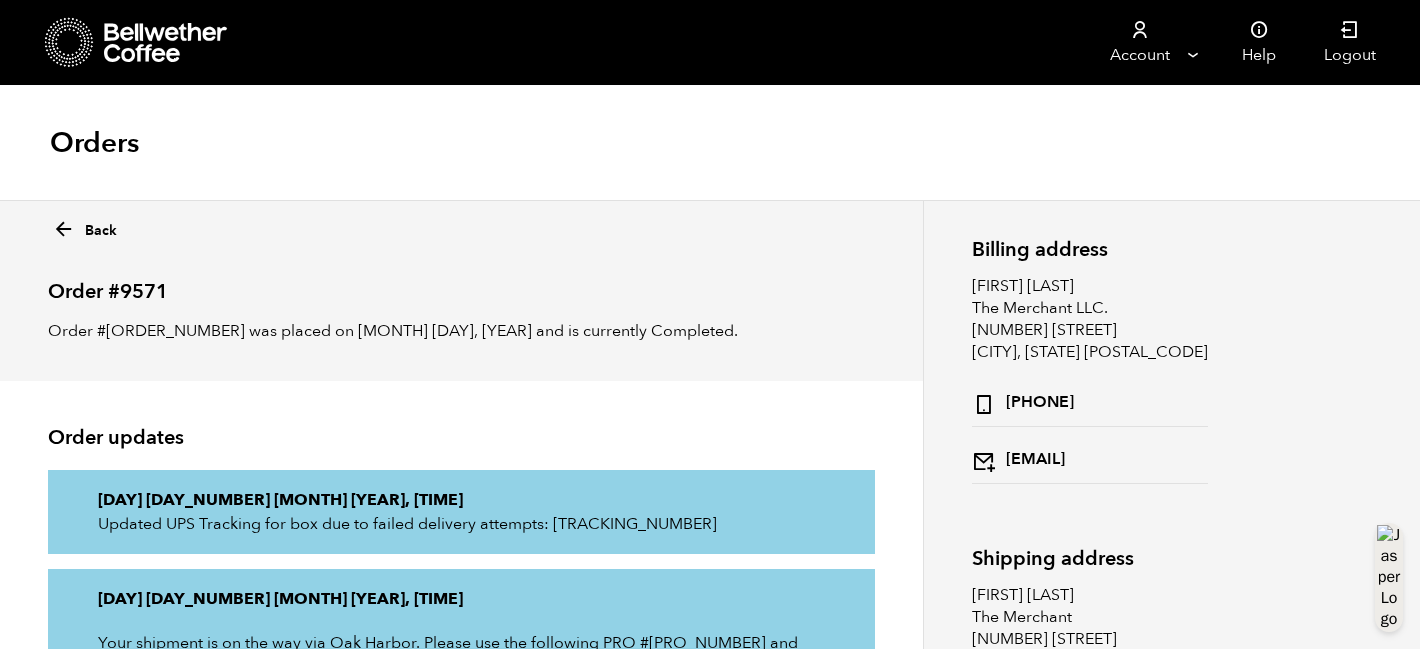 click at bounding box center (166, 43) 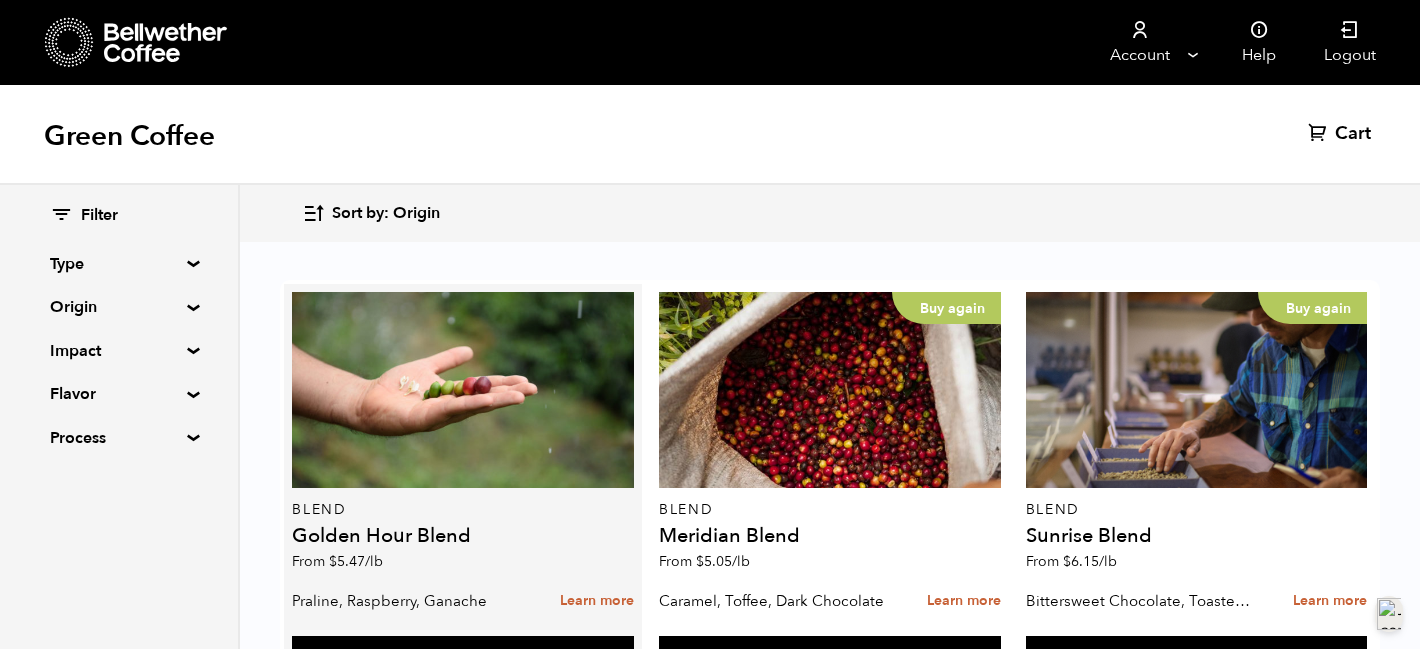 scroll, scrollTop: 0, scrollLeft: 0, axis: both 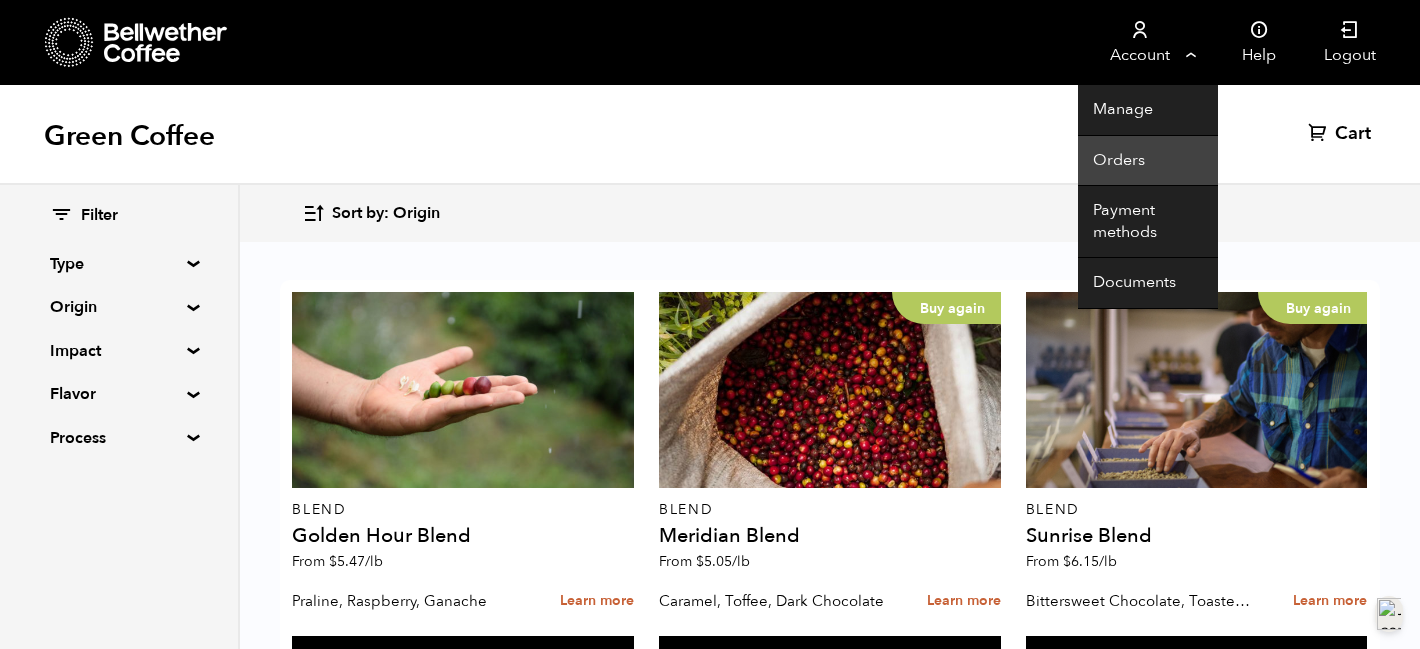click on "Orders" at bounding box center (1148, 161) 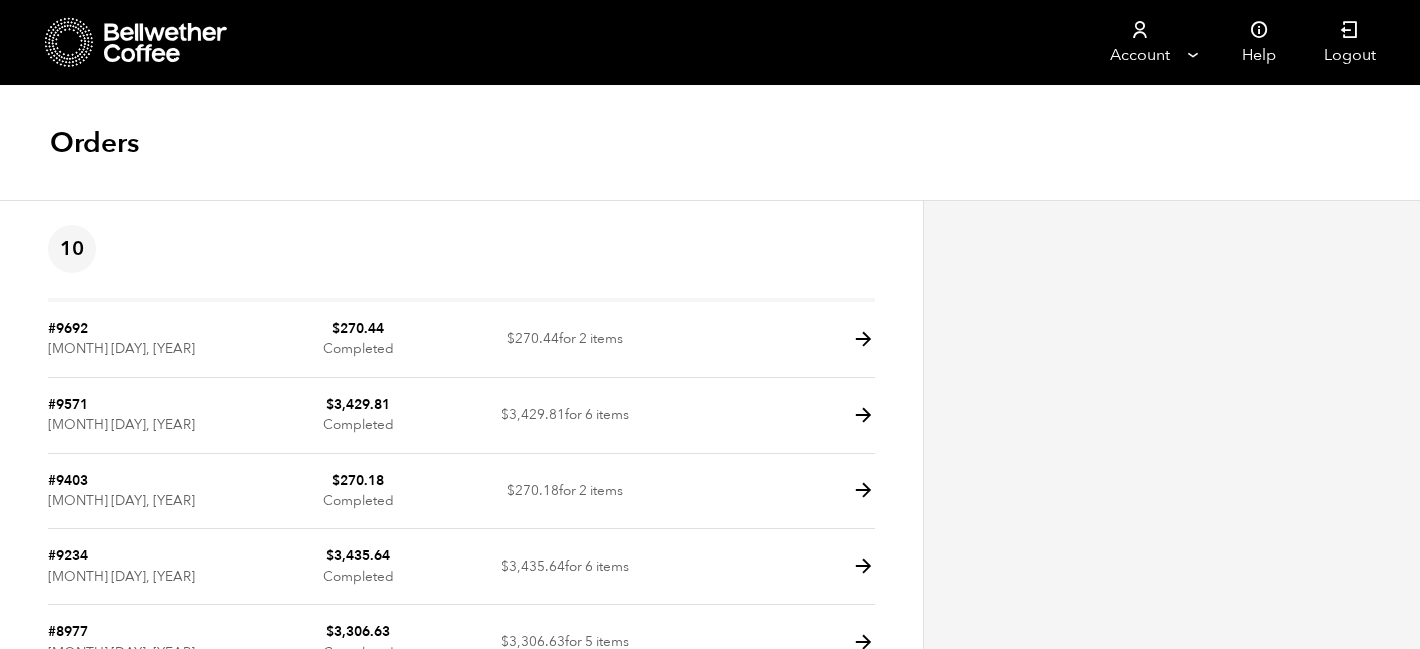 scroll, scrollTop: 0, scrollLeft: 0, axis: both 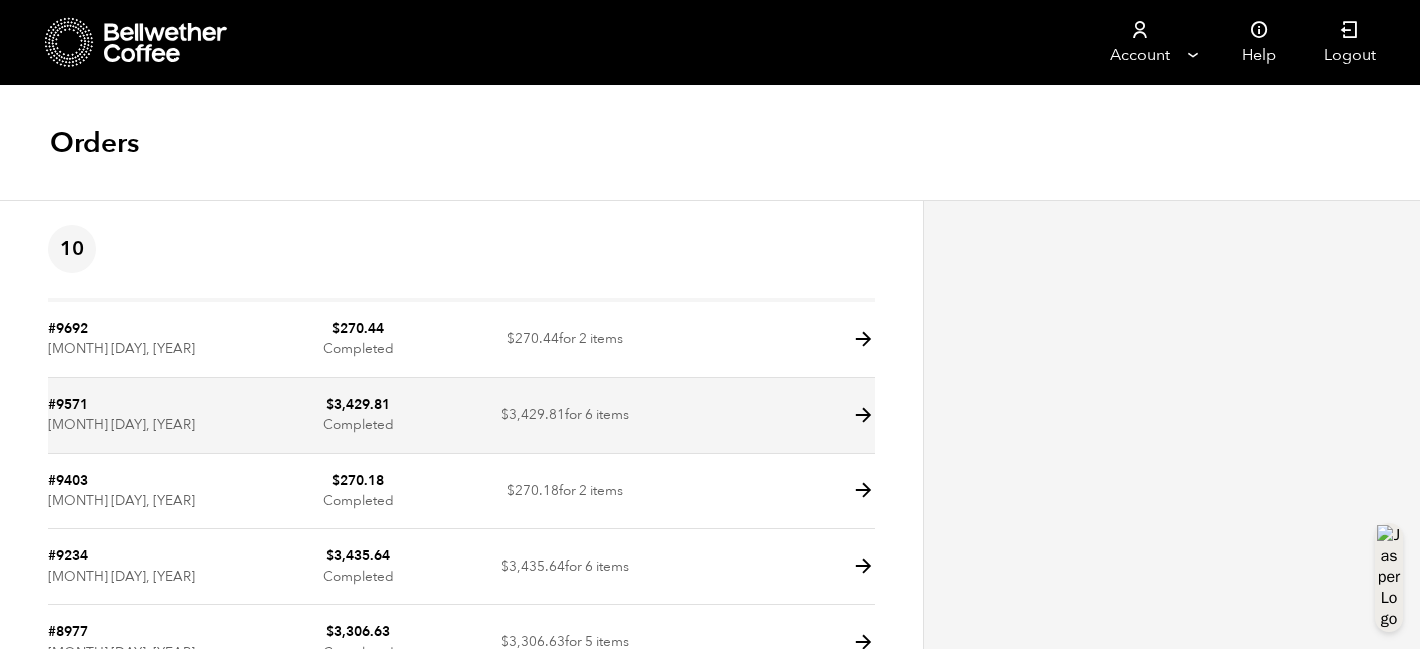 click at bounding box center [863, 415] 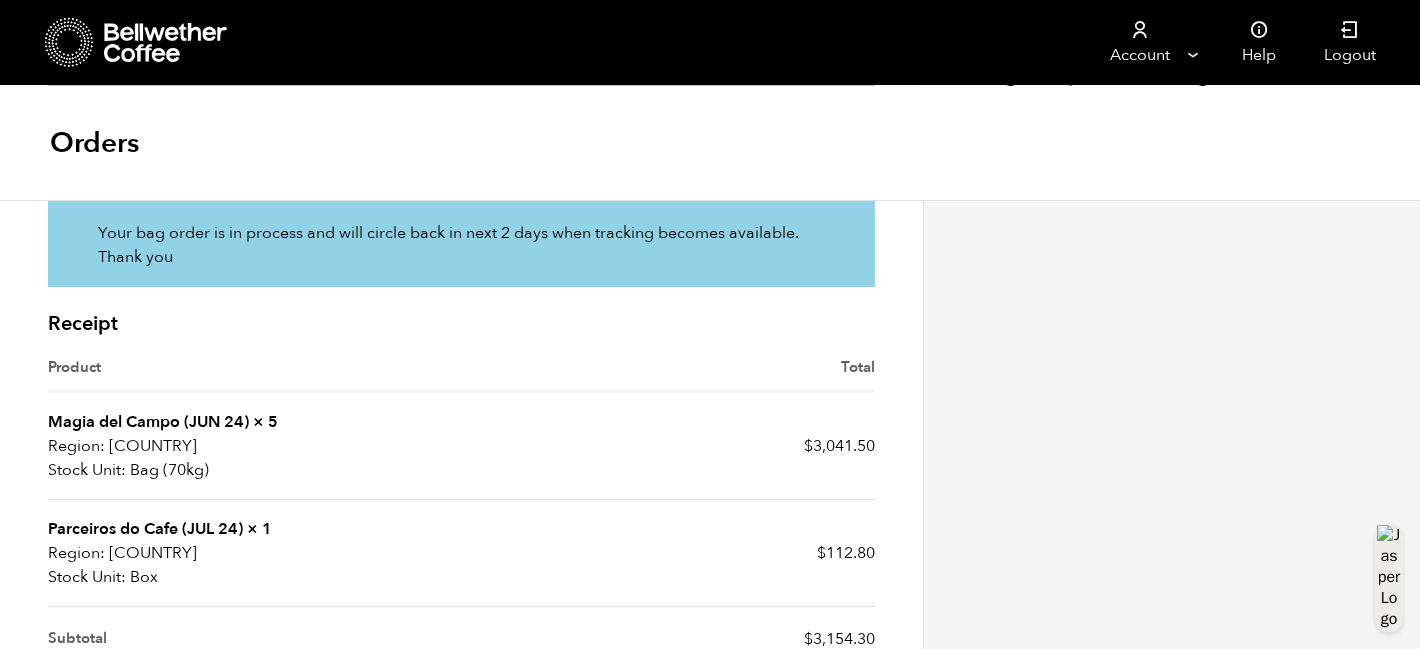 scroll, scrollTop: 731, scrollLeft: 0, axis: vertical 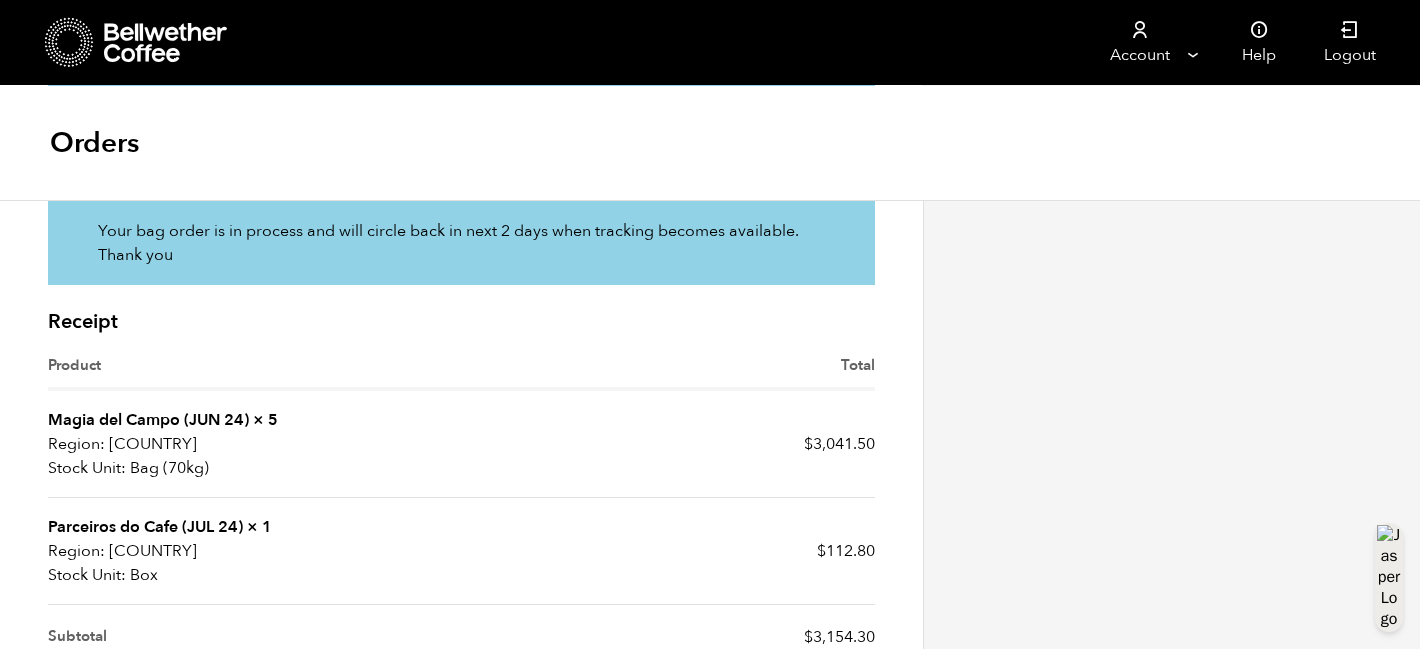 click on "Magia del Campo (JUN 24)" at bounding box center [148, 420] 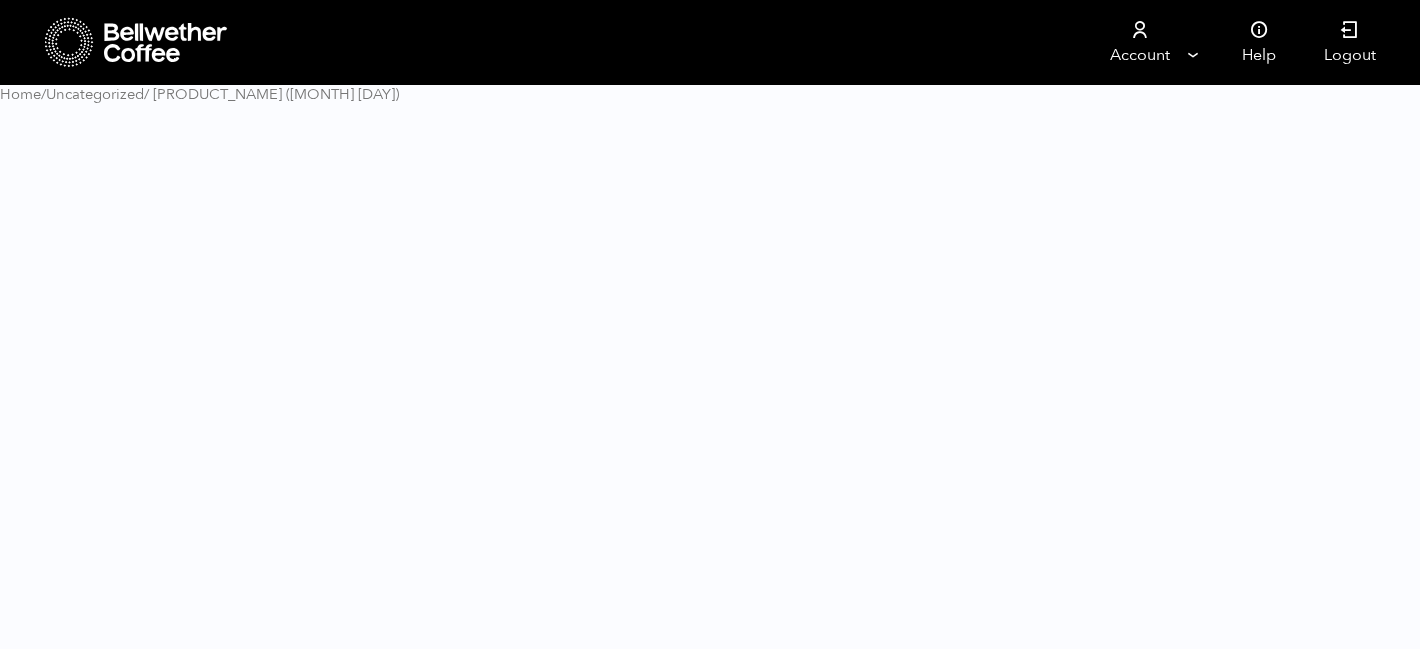 scroll, scrollTop: 0, scrollLeft: 0, axis: both 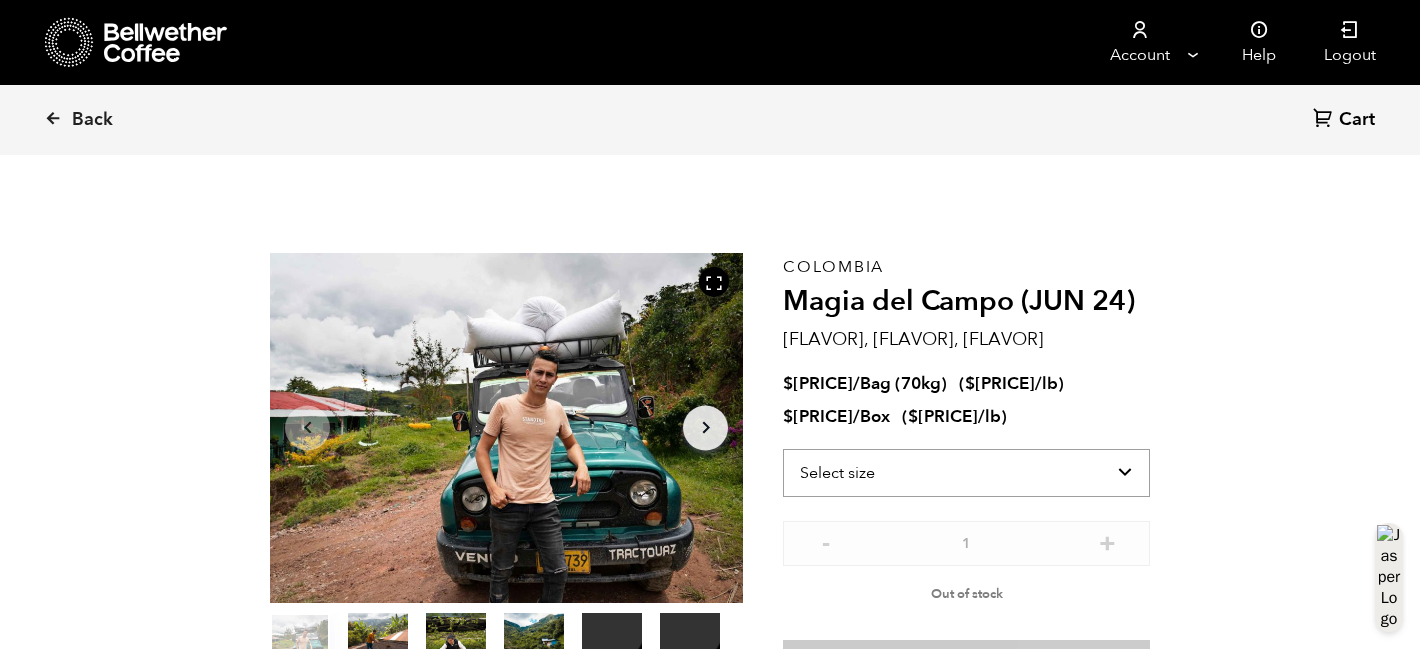 click on "Select size   Bag (70kg) (154 lbs) Box (24 lbs)" at bounding box center (966, 473) 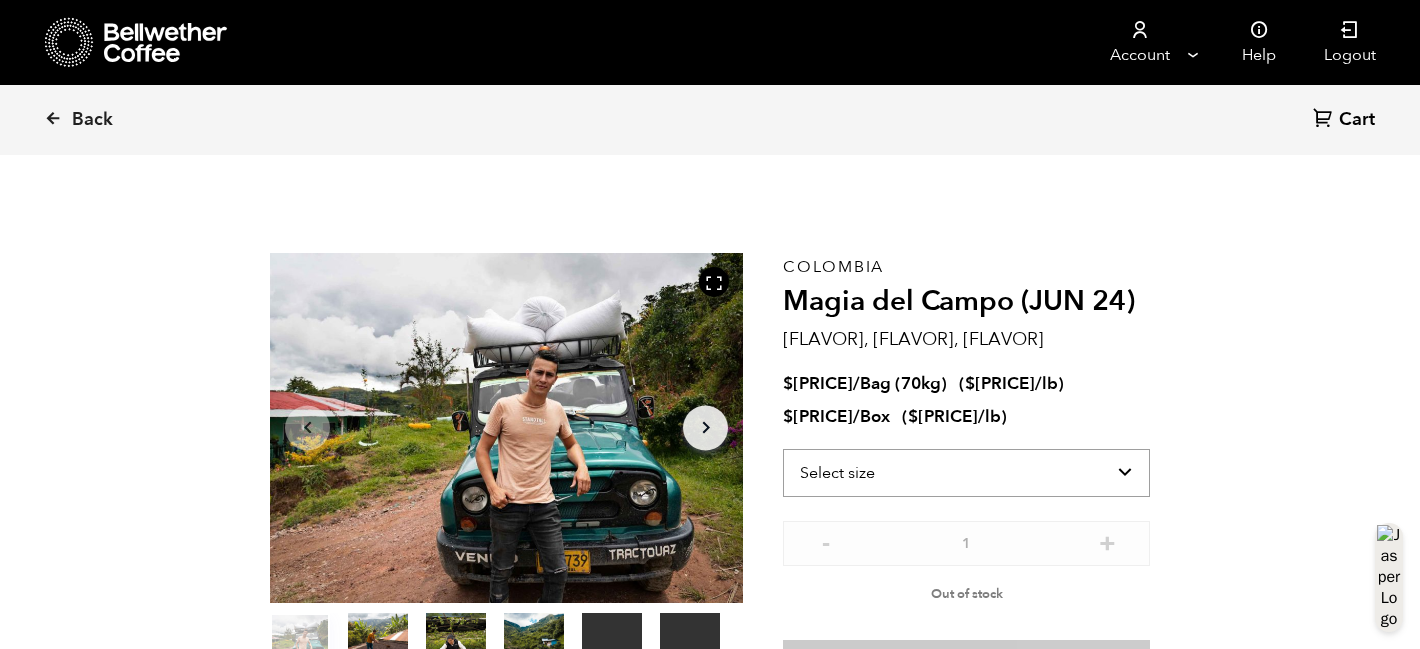 select on "bag" 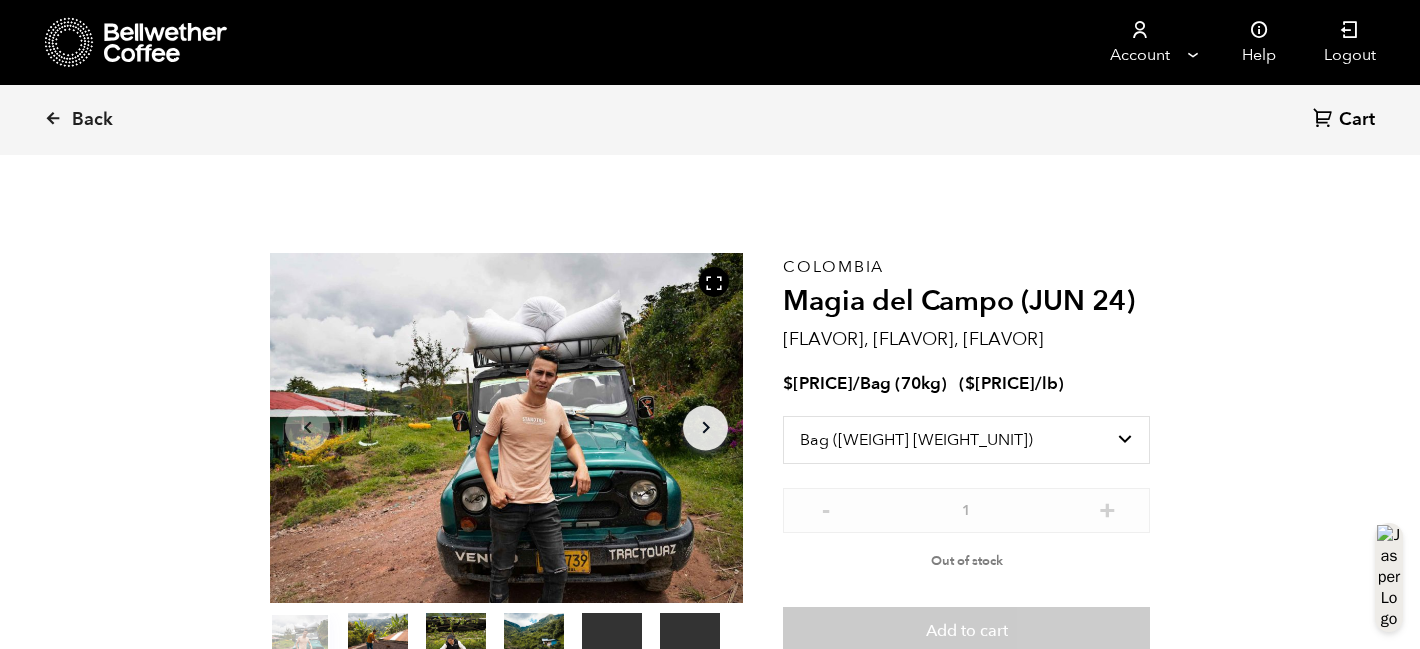 click on "-   1   +   Out of stock" at bounding box center [966, 530] 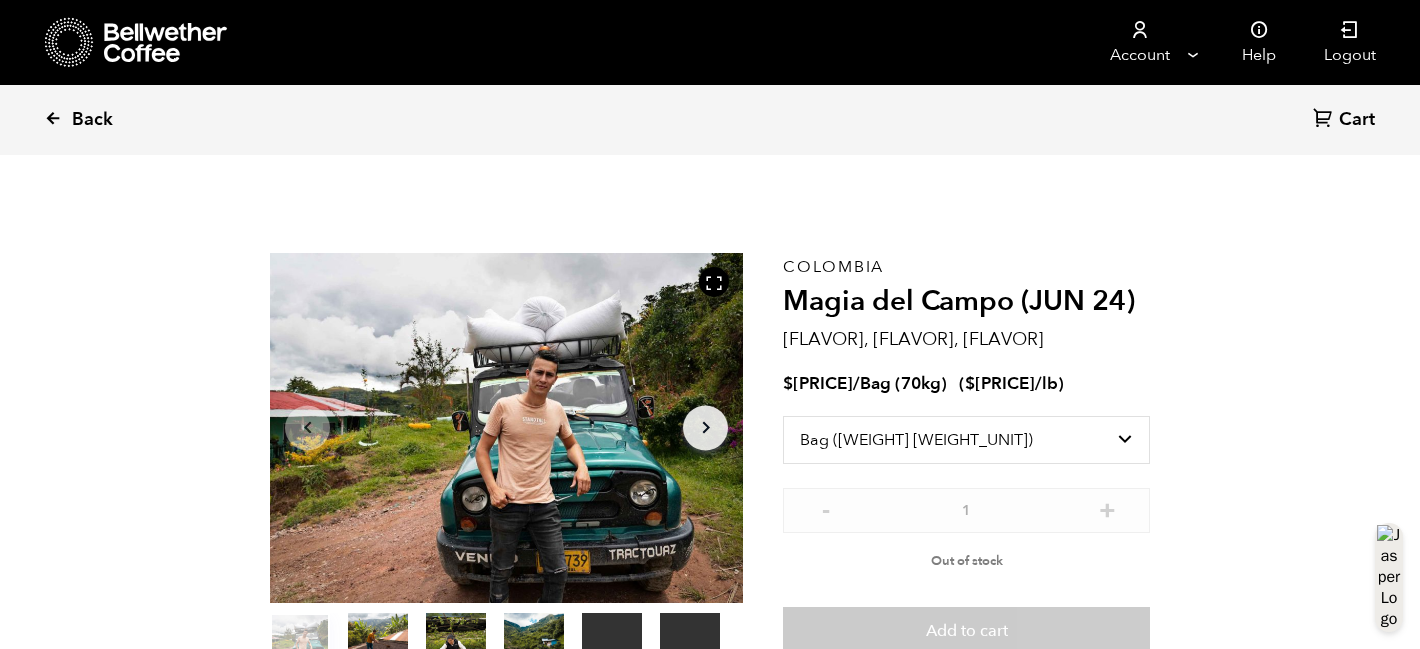 click at bounding box center (53, 118) 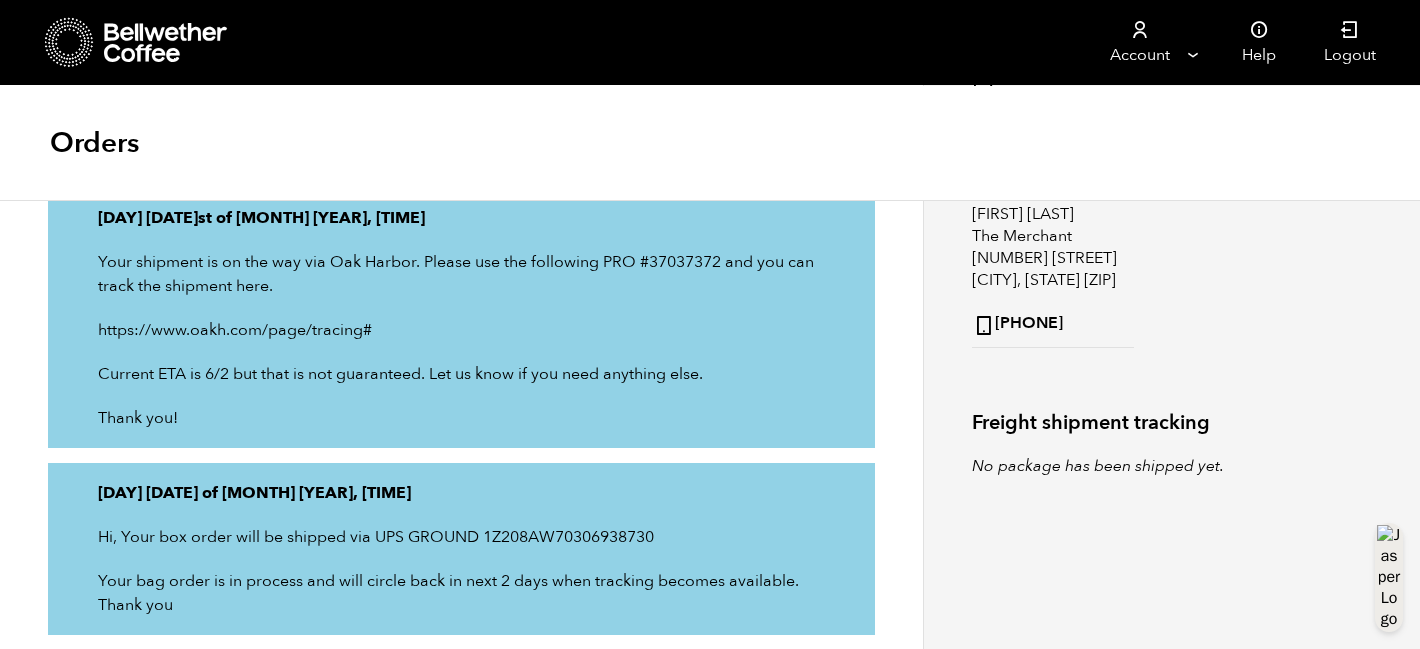 scroll, scrollTop: 0, scrollLeft: 0, axis: both 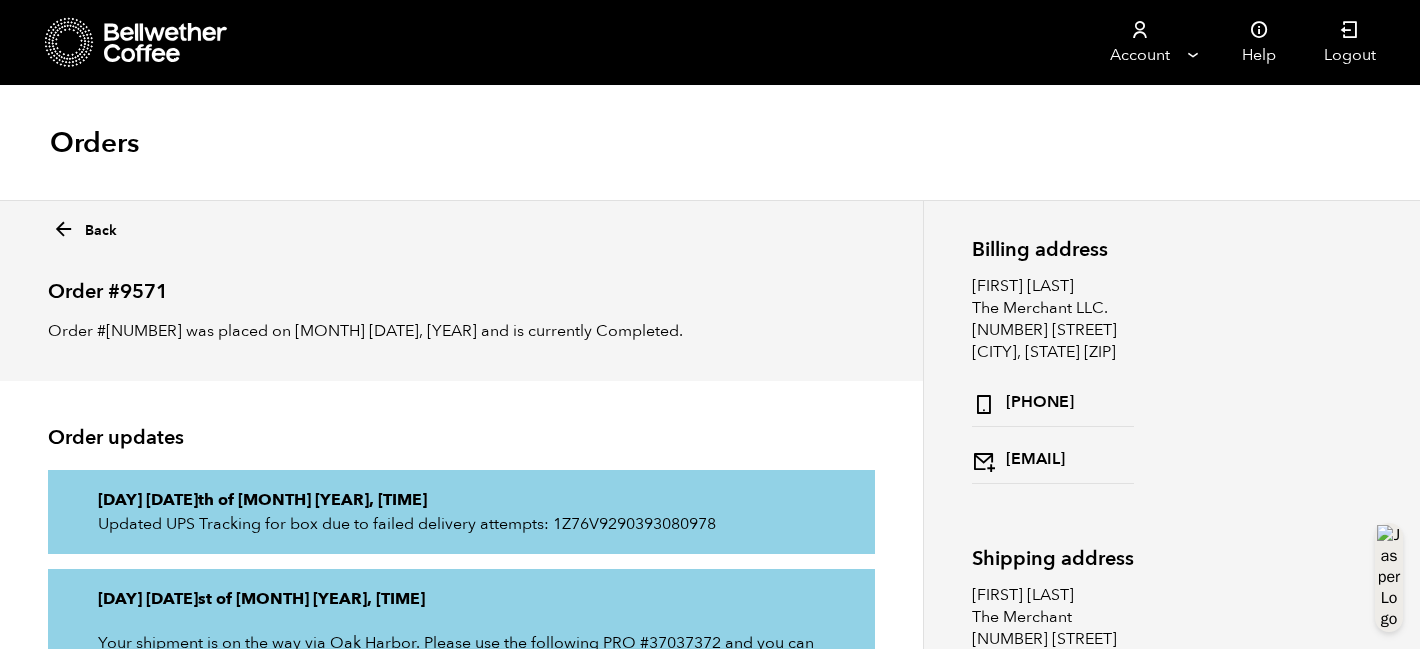 click at bounding box center (69, 42) 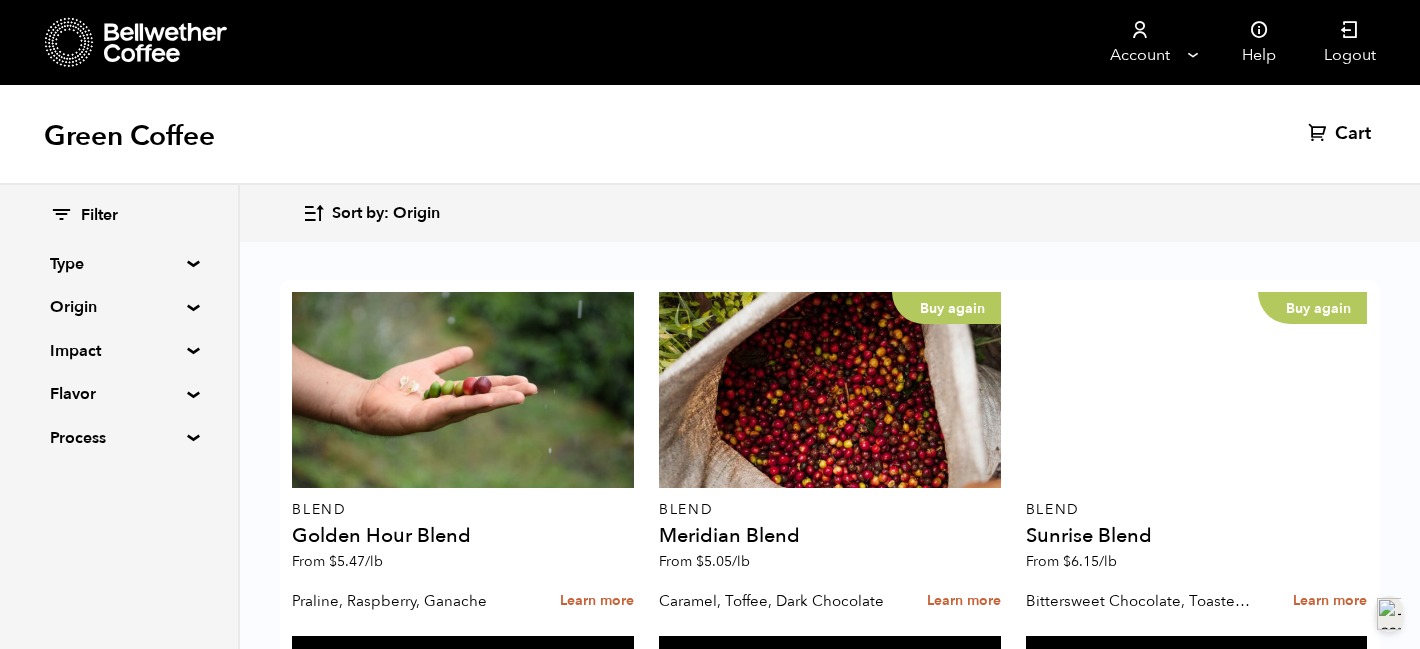 scroll, scrollTop: 91, scrollLeft: 0, axis: vertical 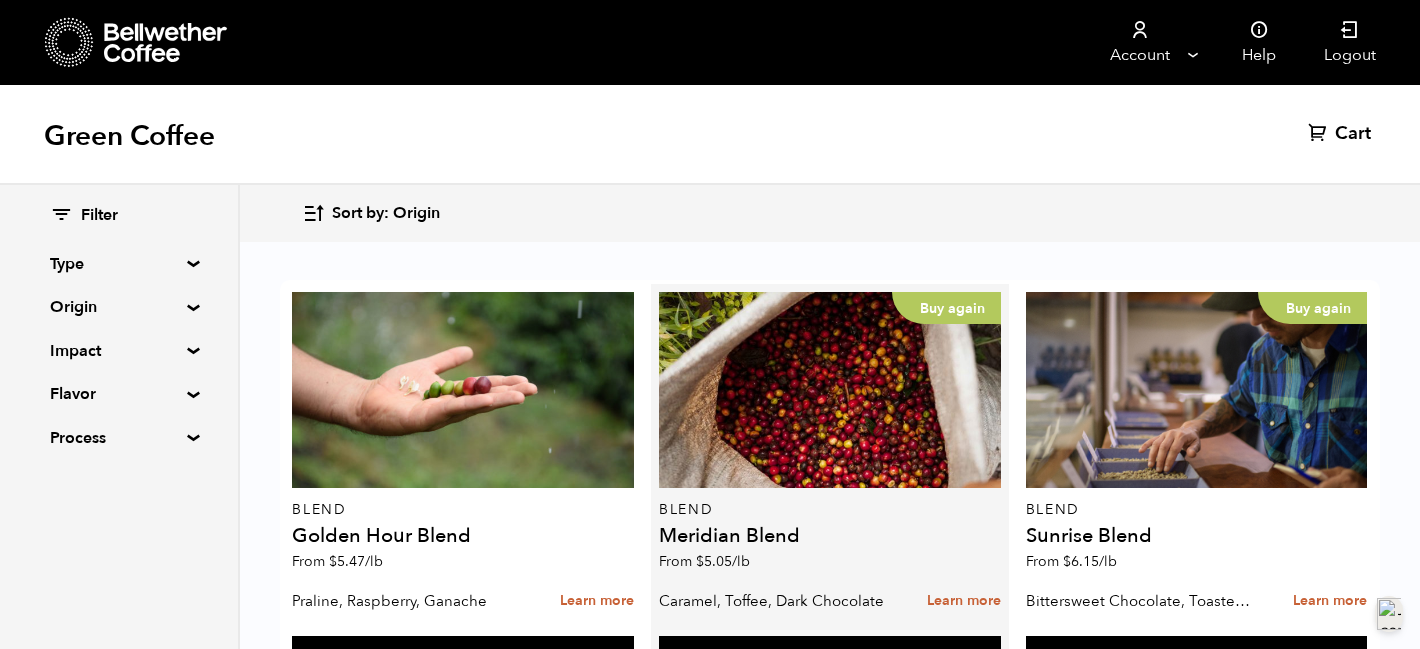 click on "Meridian Blend" at bounding box center (463, 536) 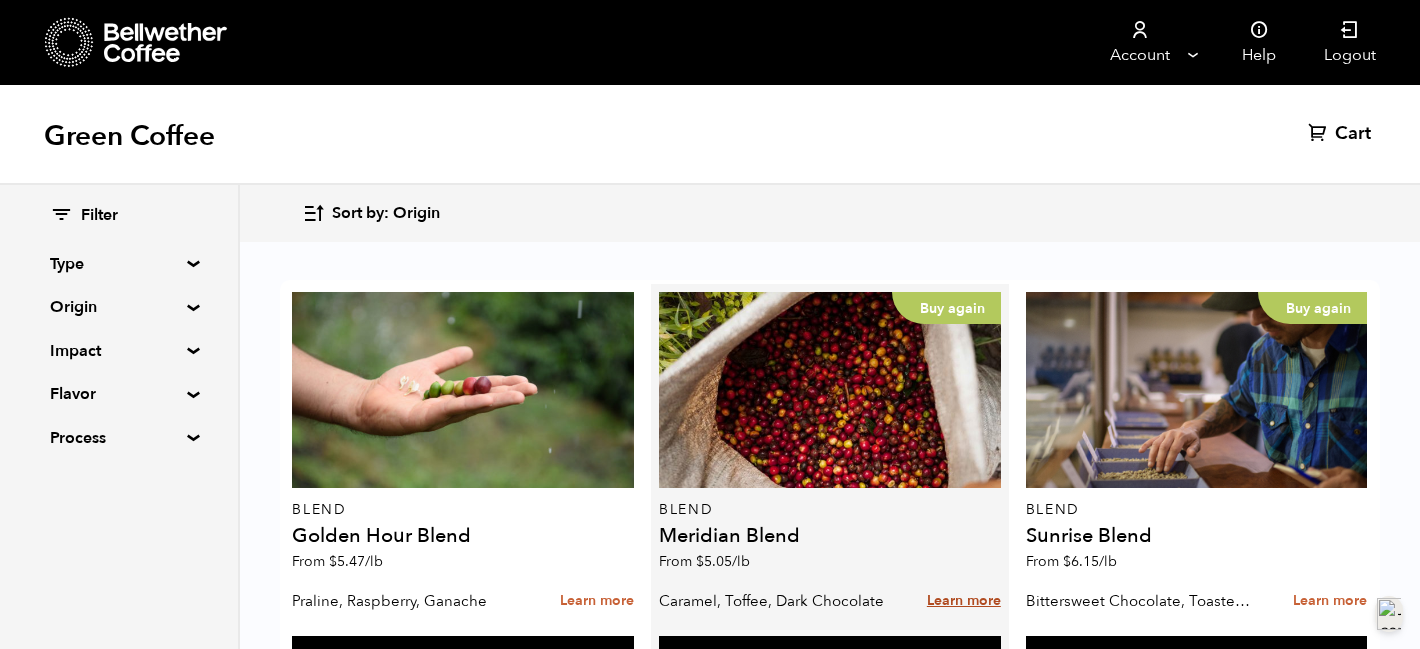 click on "Learn more" at bounding box center [964, 601] 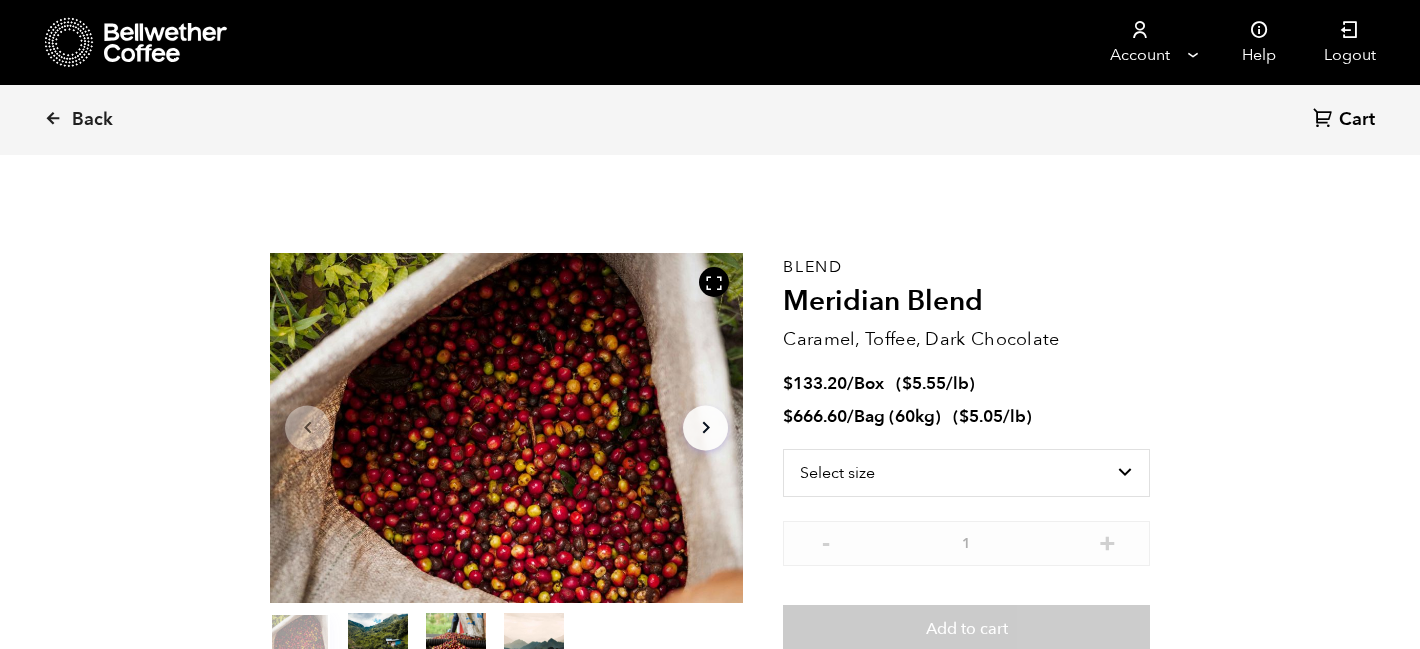 scroll, scrollTop: 0, scrollLeft: 0, axis: both 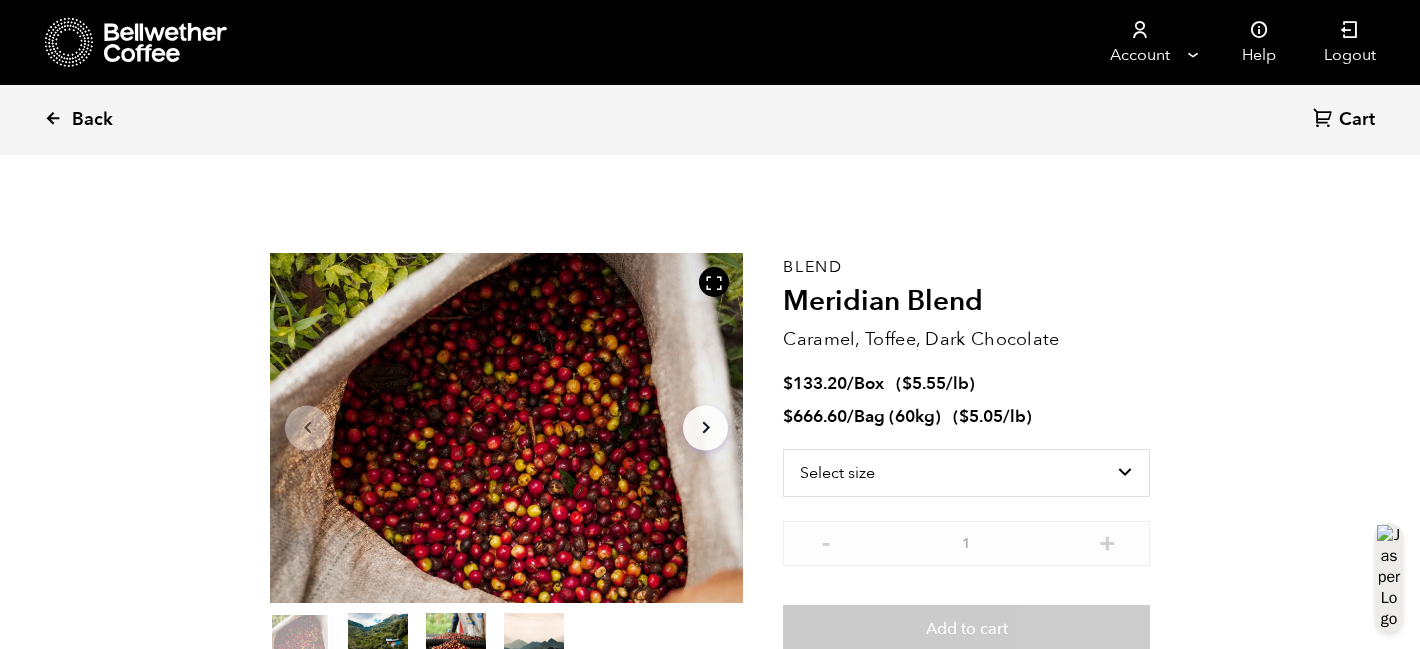 click on "Back" at bounding box center (92, 120) 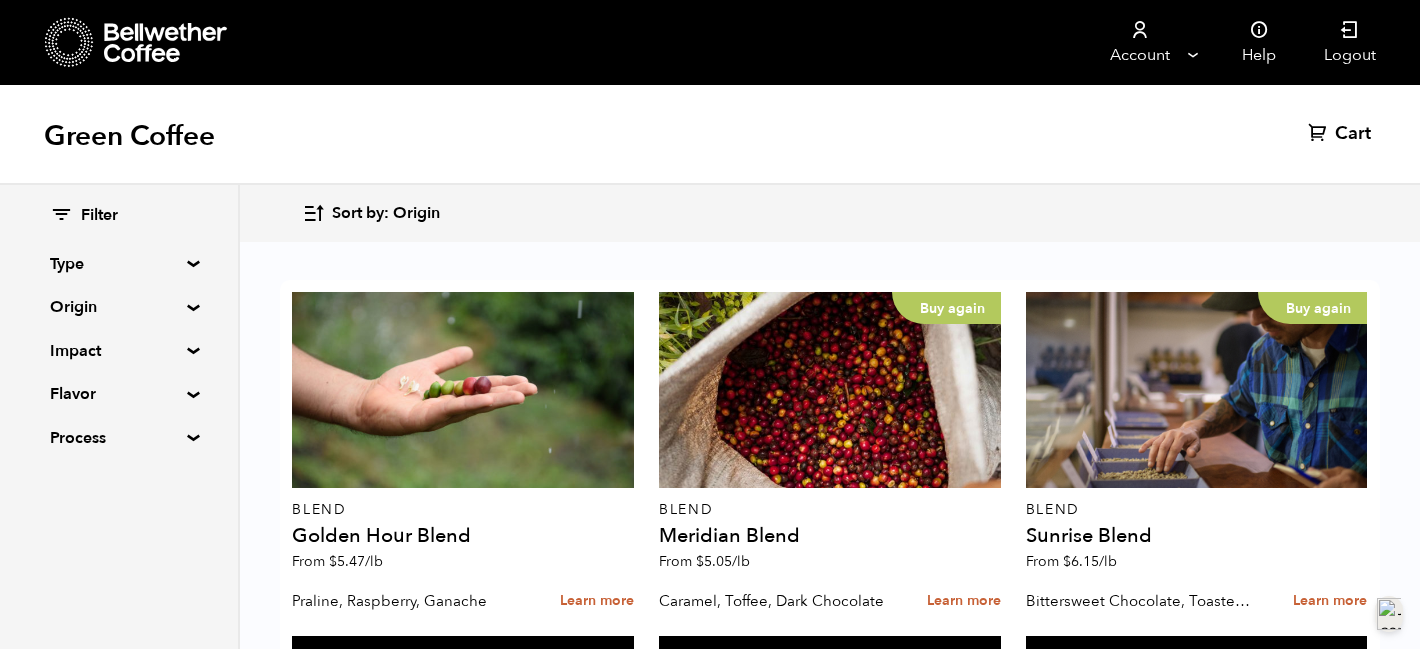 scroll, scrollTop: 153, scrollLeft: 0, axis: vertical 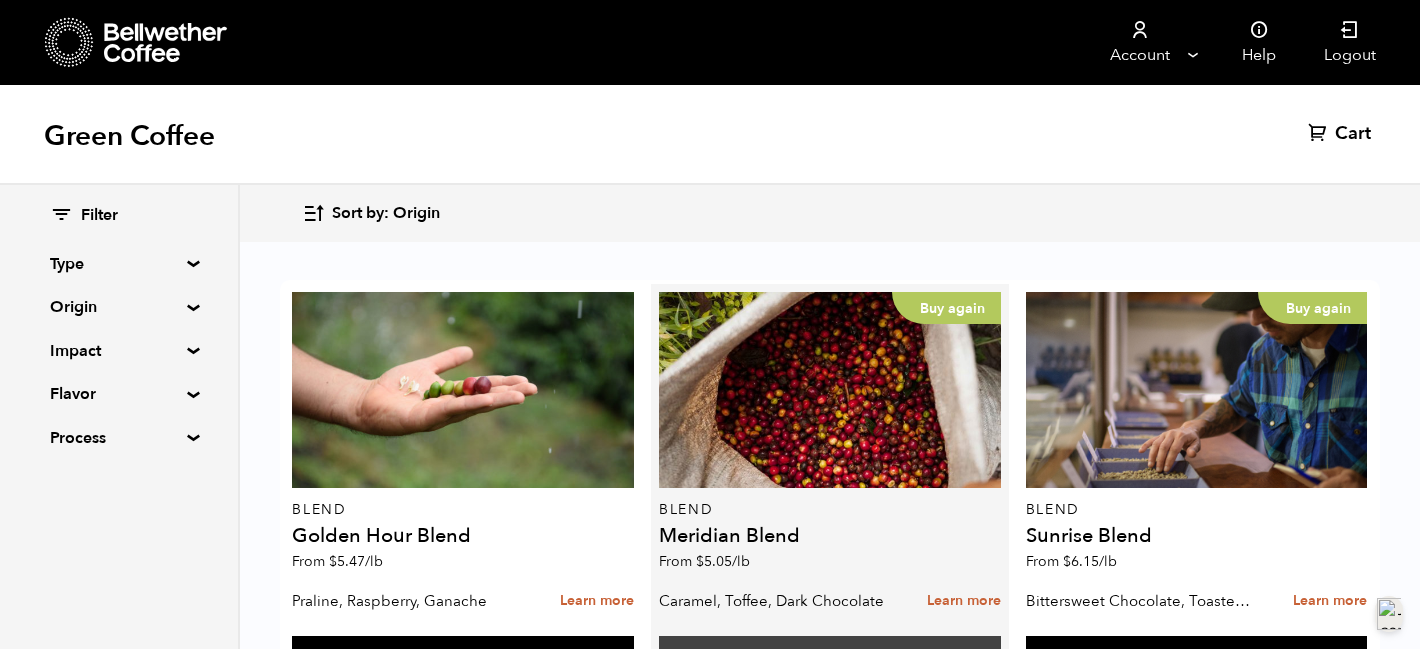 click on "Add to cart" at bounding box center (463, 659) 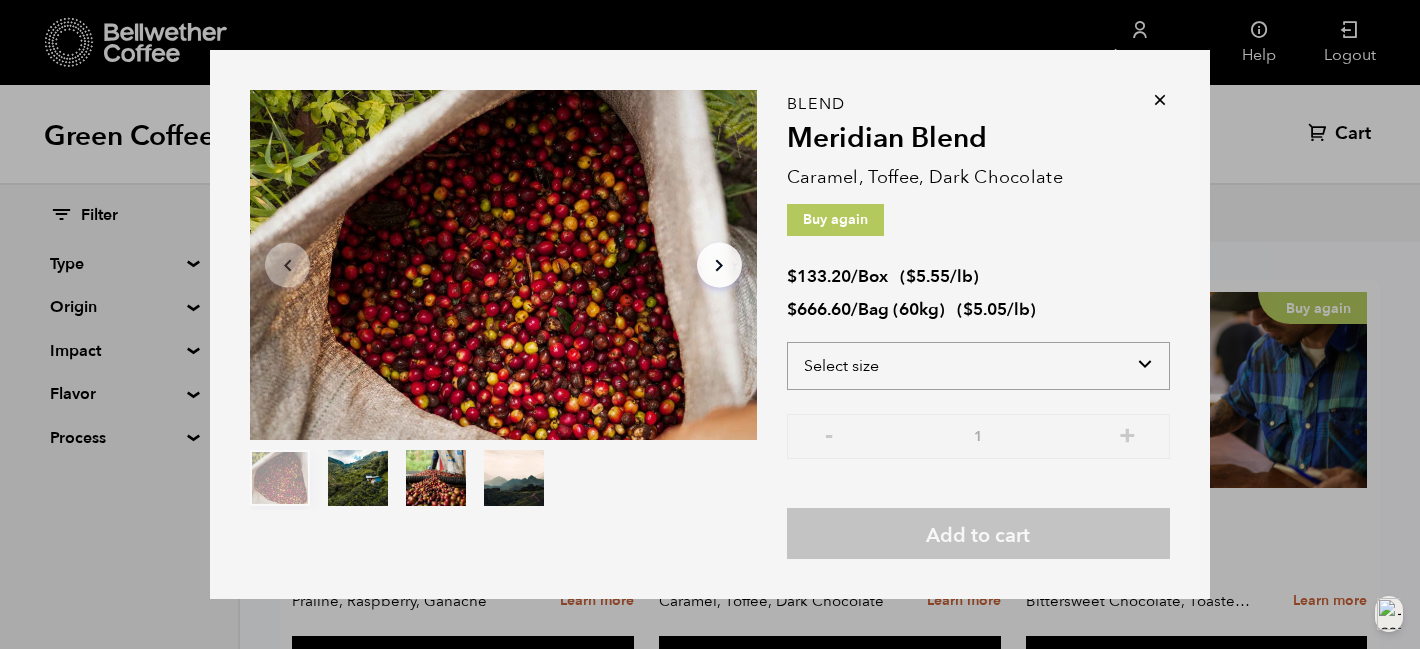 click on "Select size   Bag (60kg) (132 lbs) Box (24 lbs)" at bounding box center (978, 366) 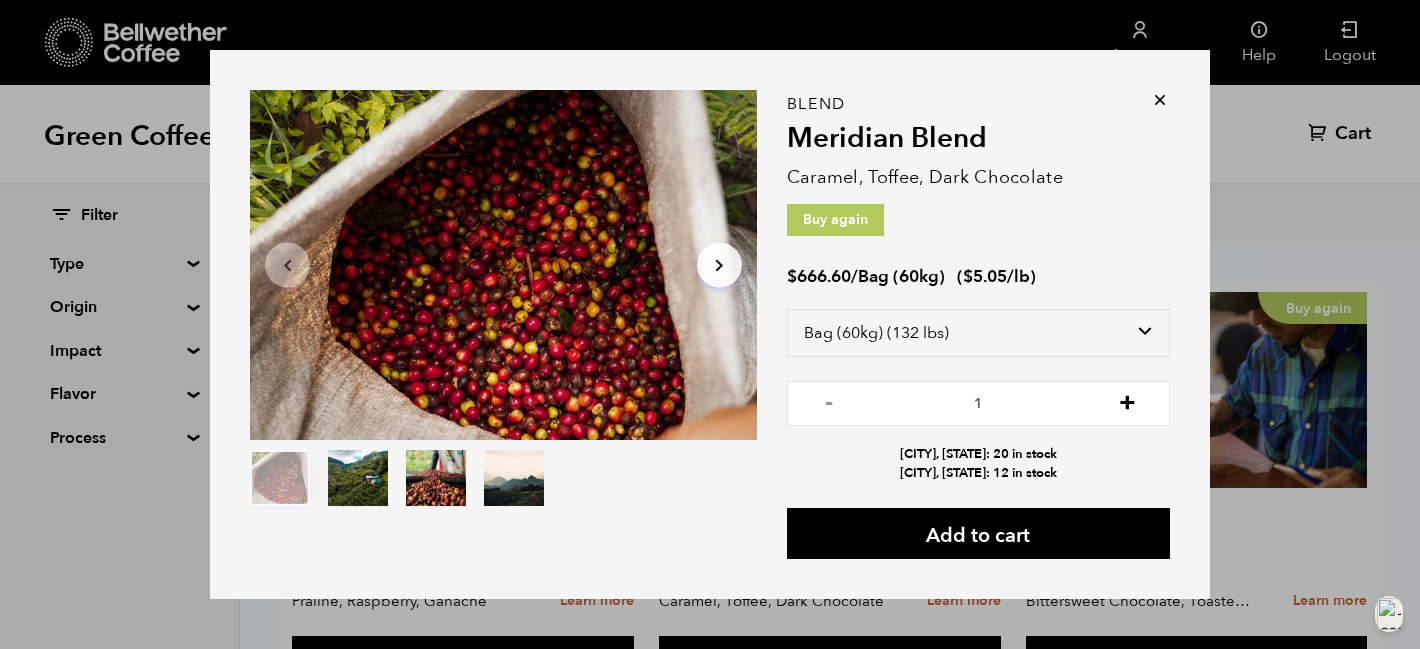 click on "+" at bounding box center [1127, 401] 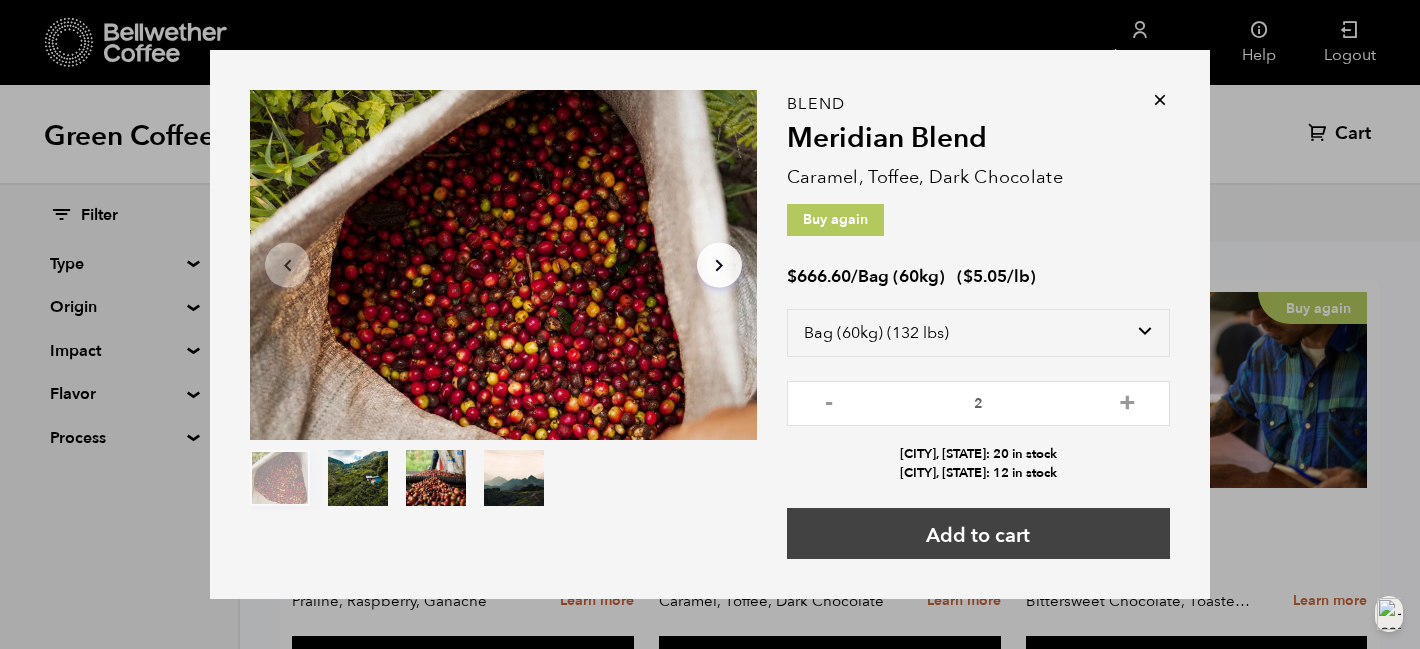 click on "Add to cart" at bounding box center [978, 533] 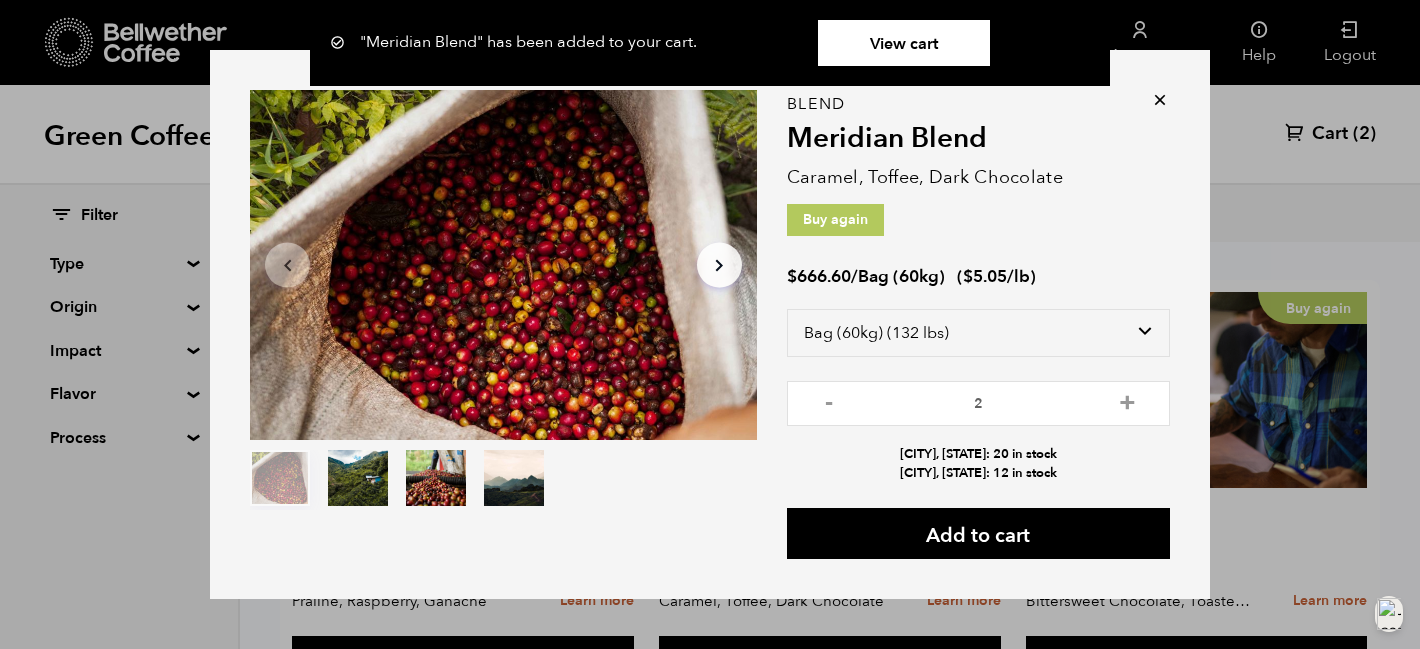 click on "View cart" at bounding box center [904, 43] 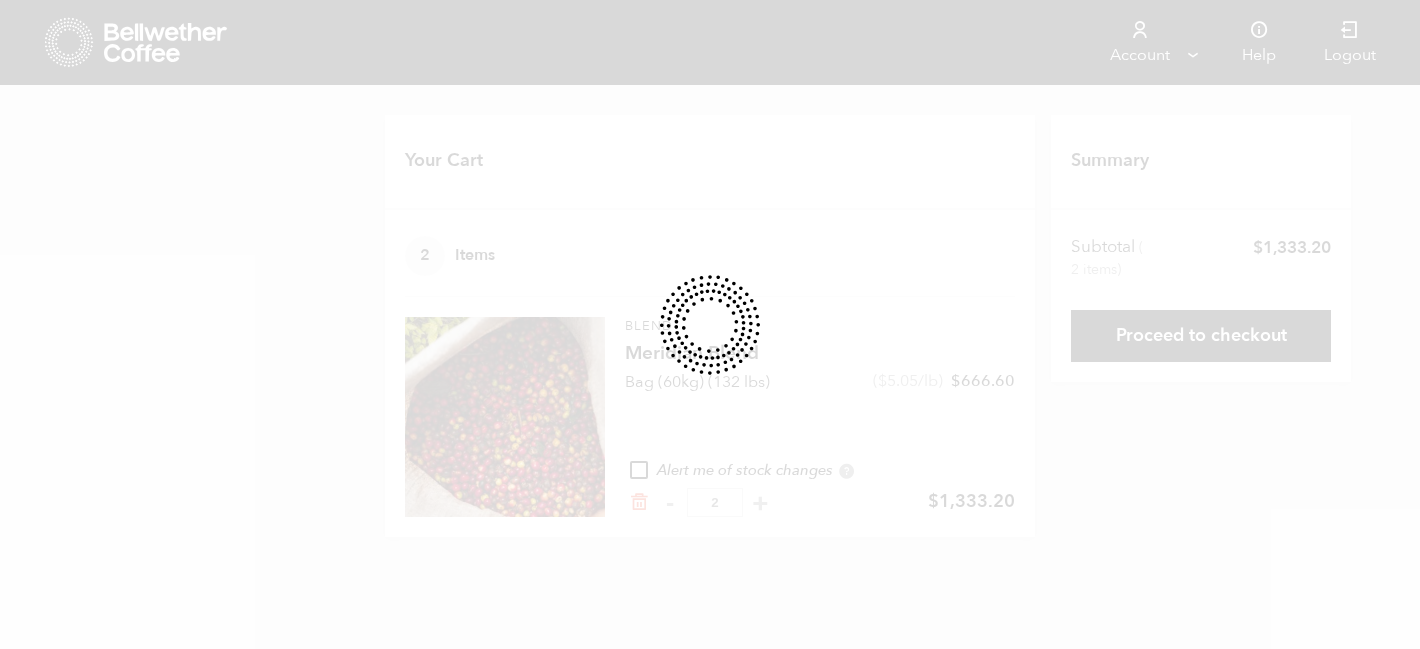 scroll, scrollTop: 0, scrollLeft: 0, axis: both 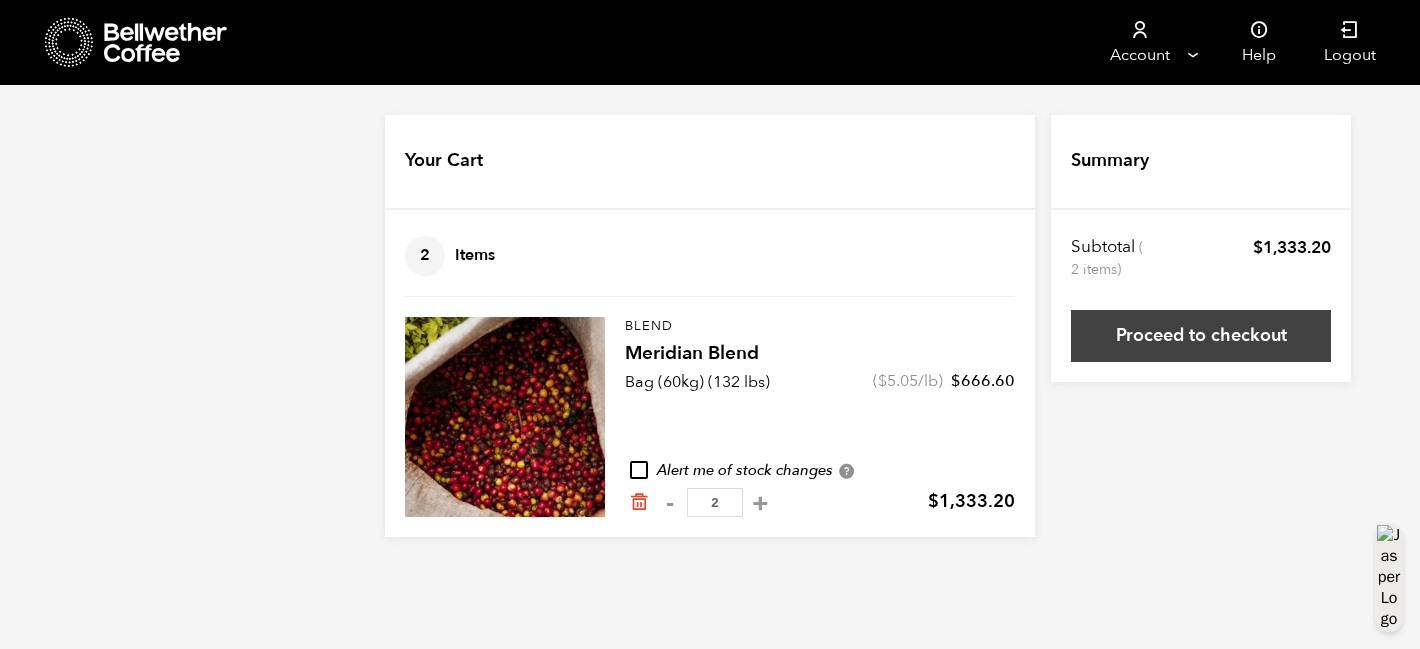 click on "Proceed to checkout" at bounding box center (1201, 336) 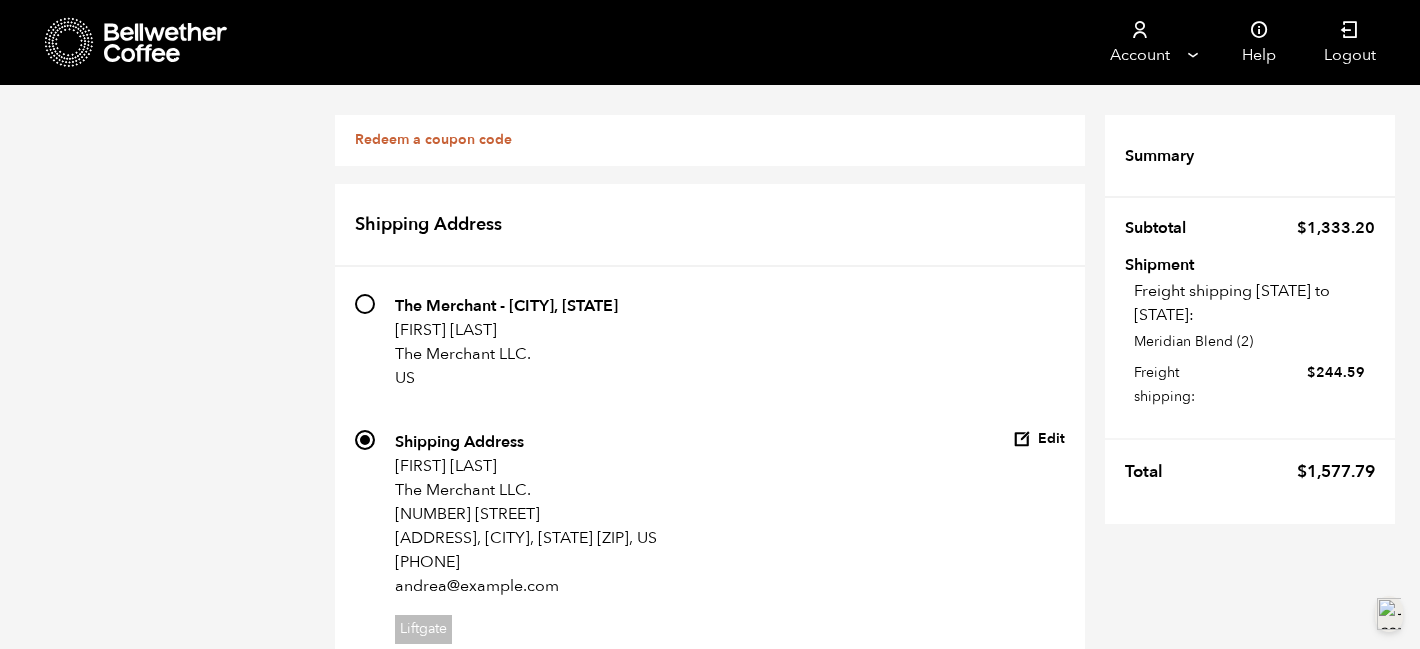 scroll, scrollTop: 330, scrollLeft: 0, axis: vertical 